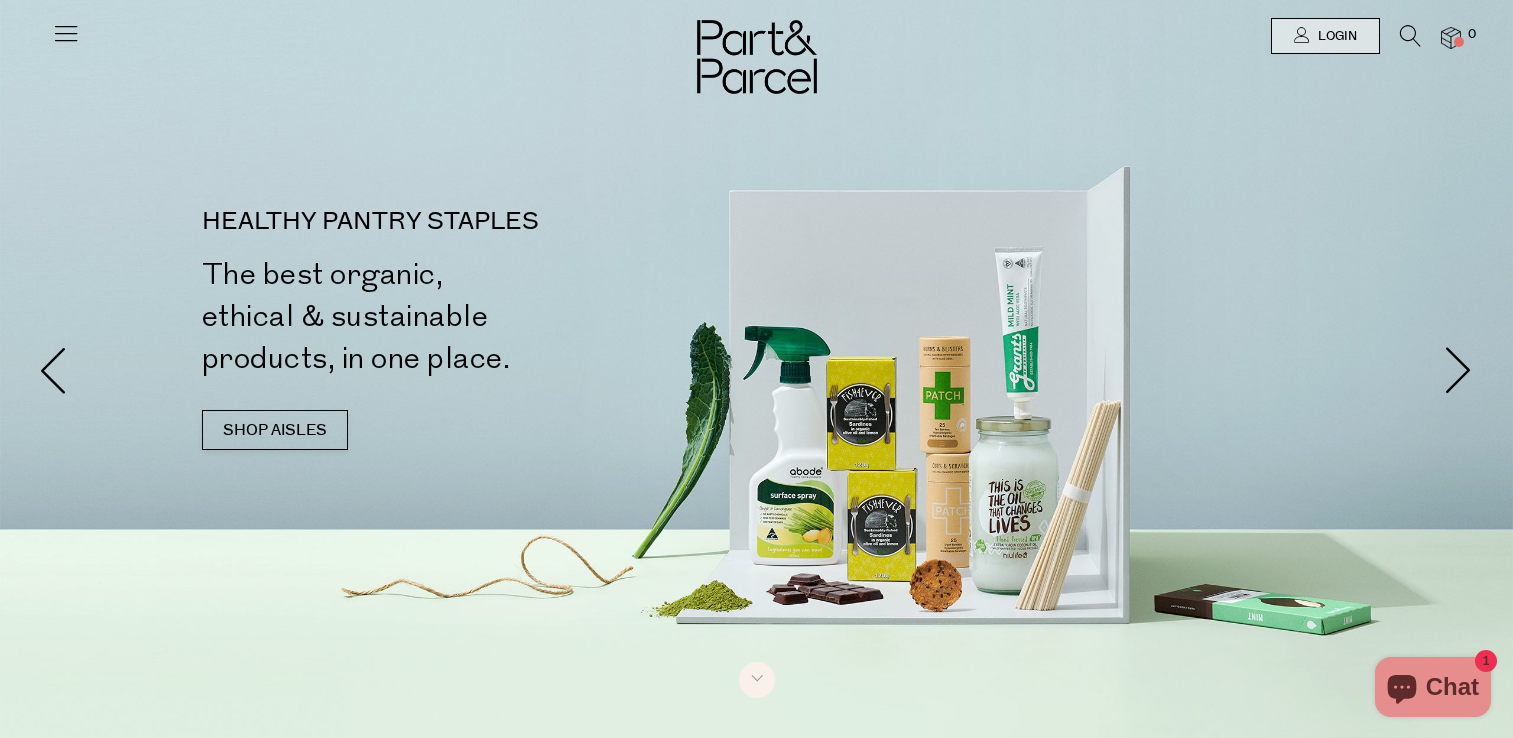 scroll, scrollTop: 0, scrollLeft: 0, axis: both 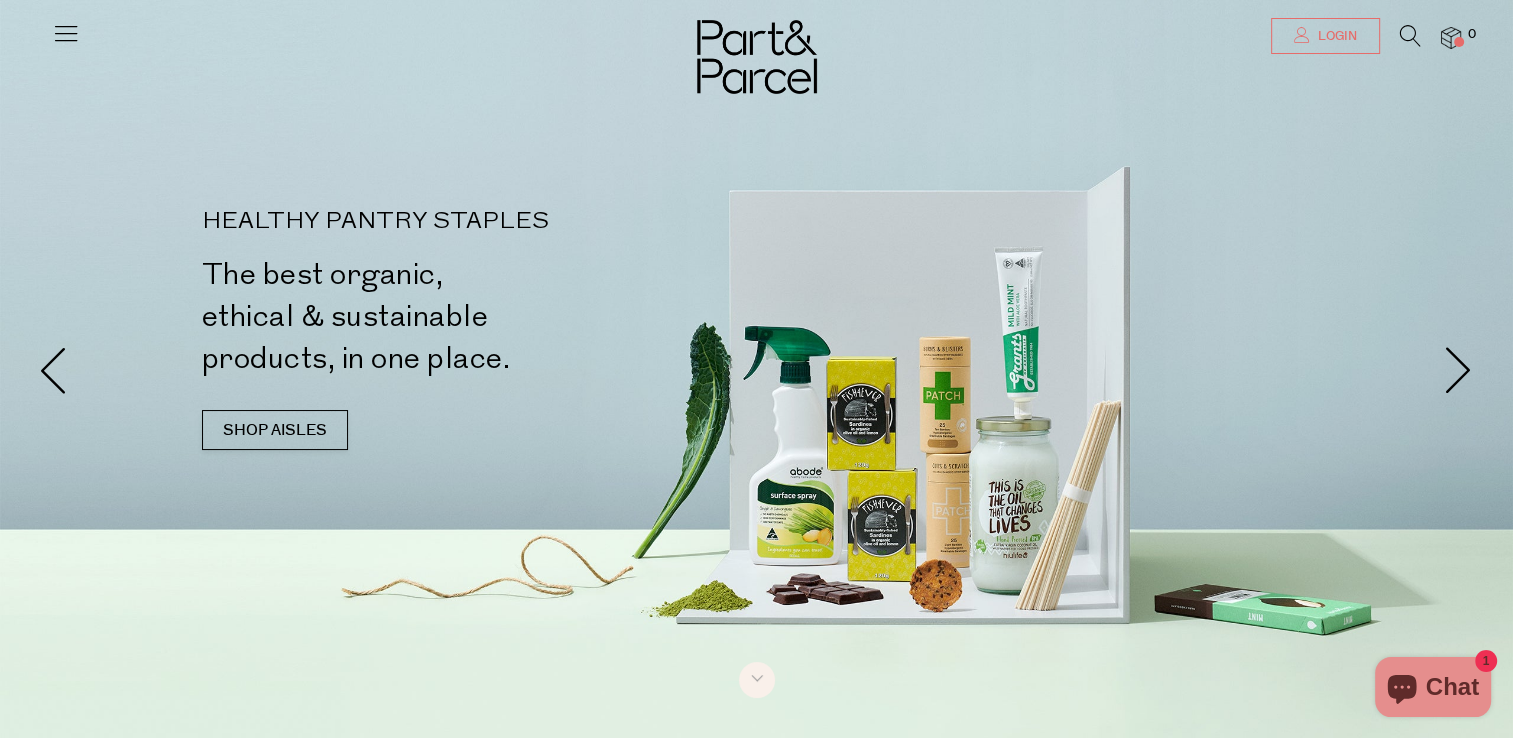 click on "Login" at bounding box center [1335, 36] 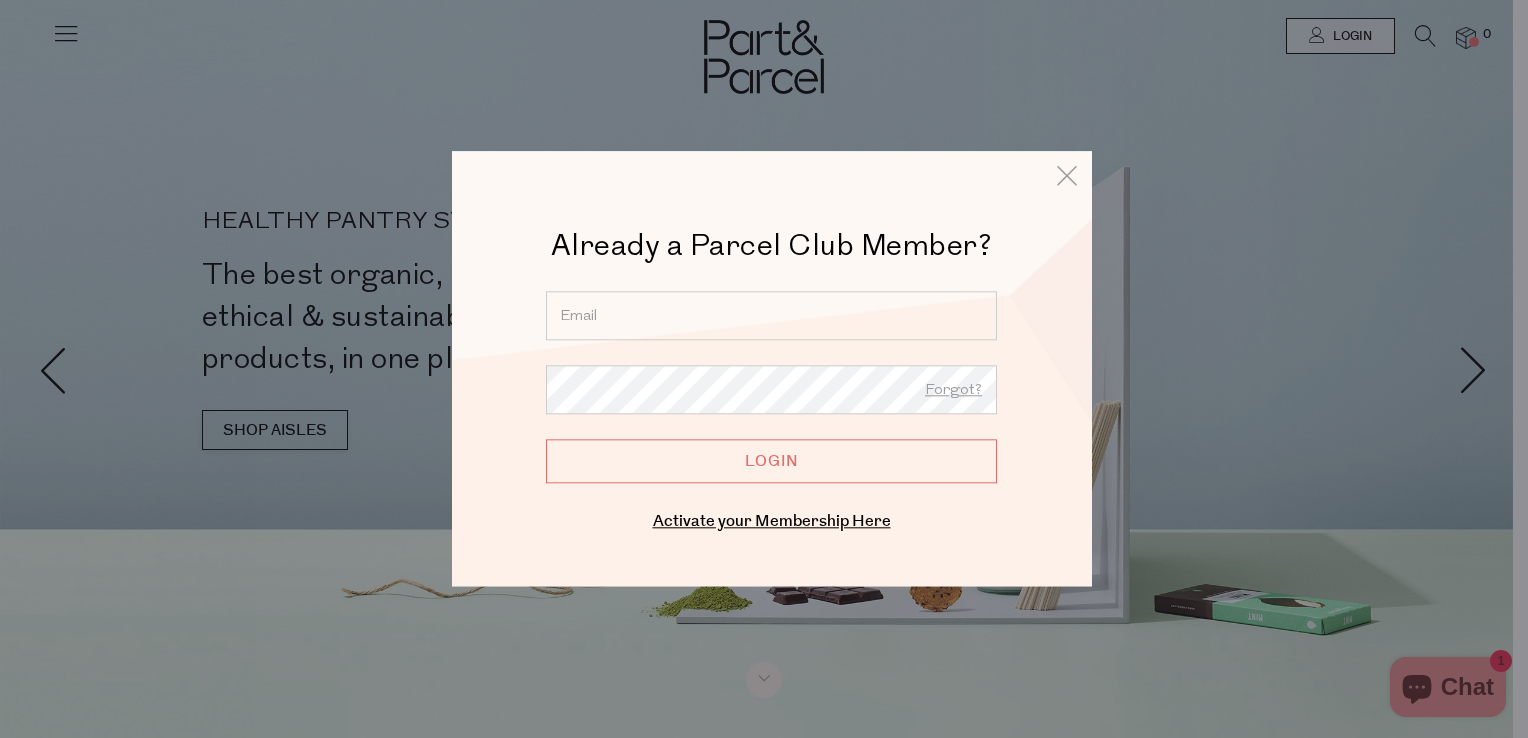 click at bounding box center [771, 315] 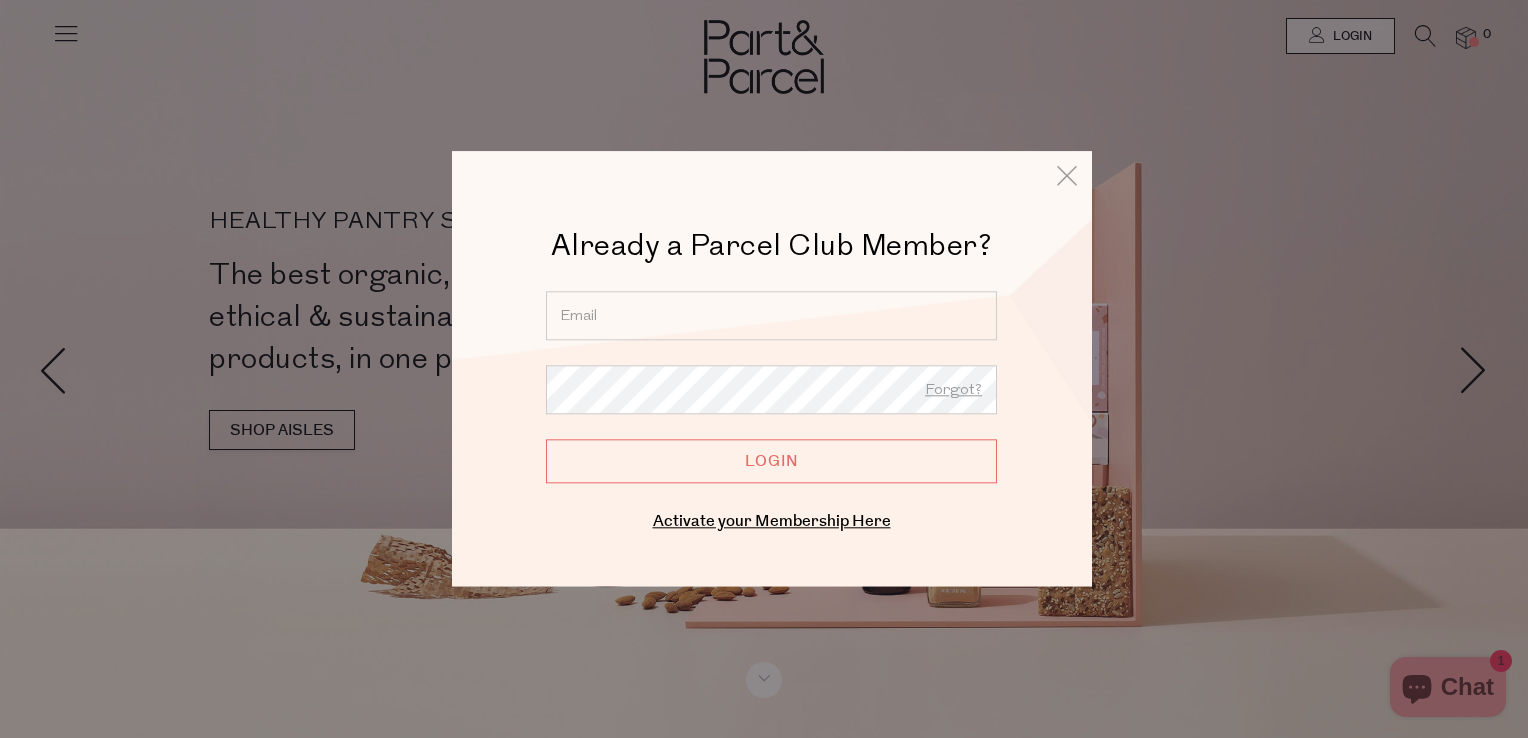 type on "chloegrainger@live.com.au" 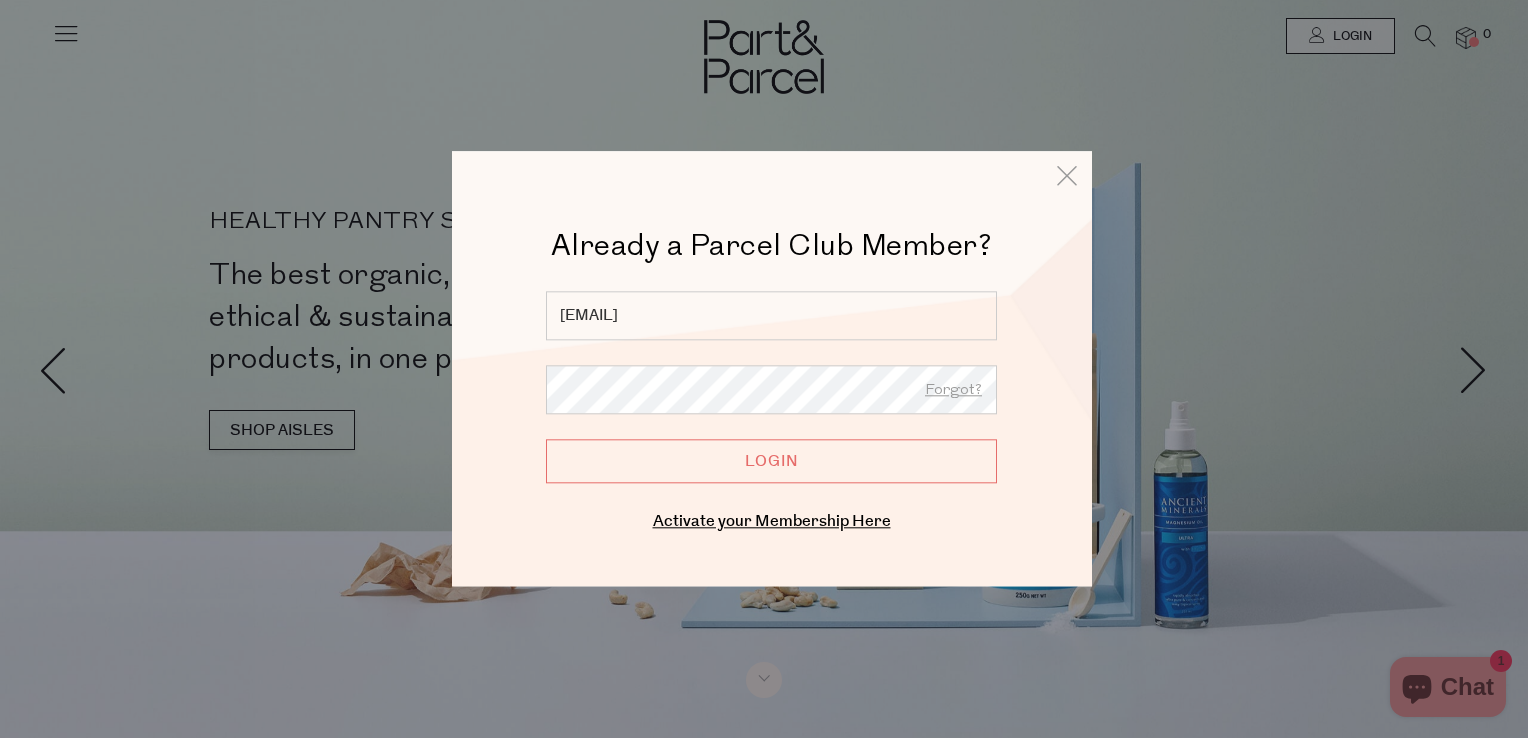 click on "Login" at bounding box center [771, 462] 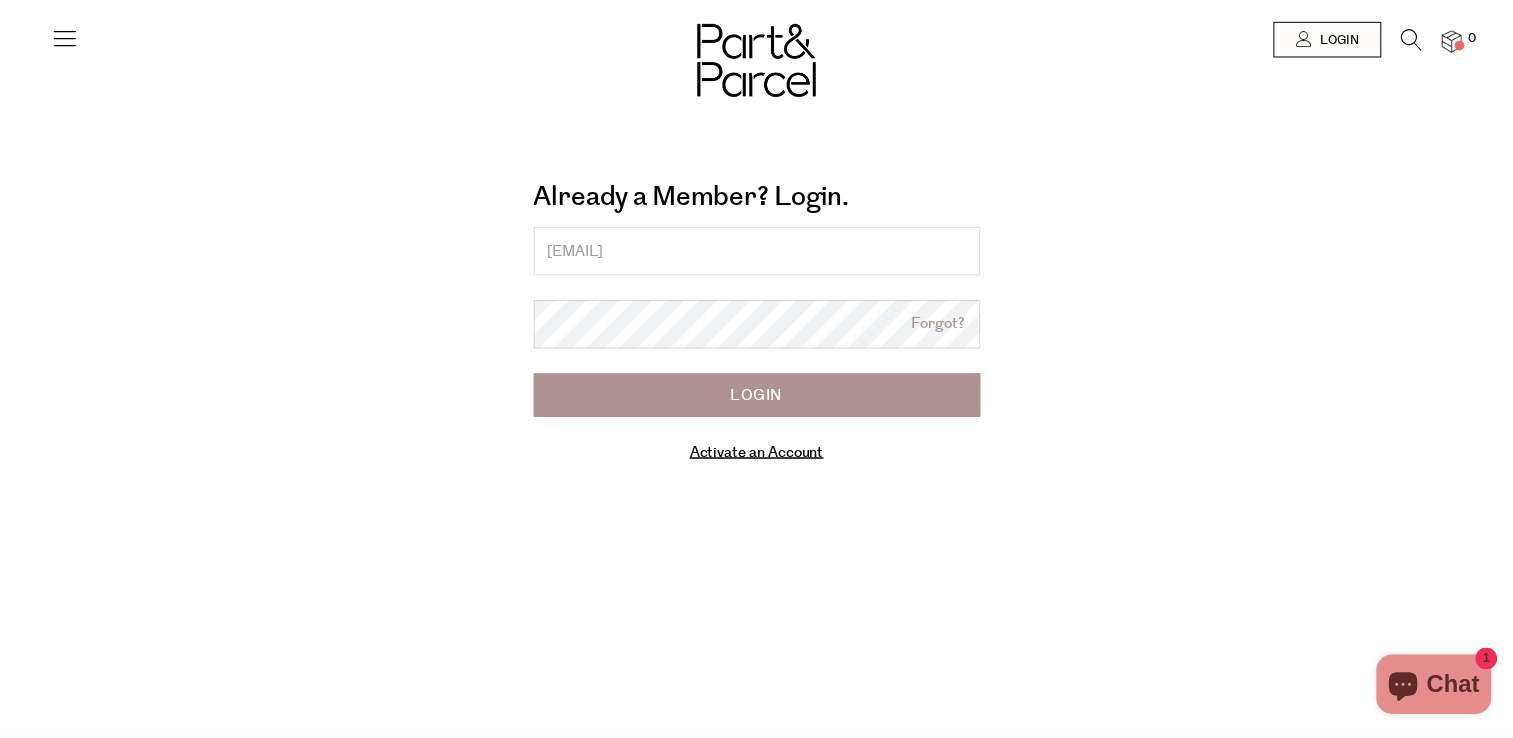 scroll, scrollTop: 0, scrollLeft: 0, axis: both 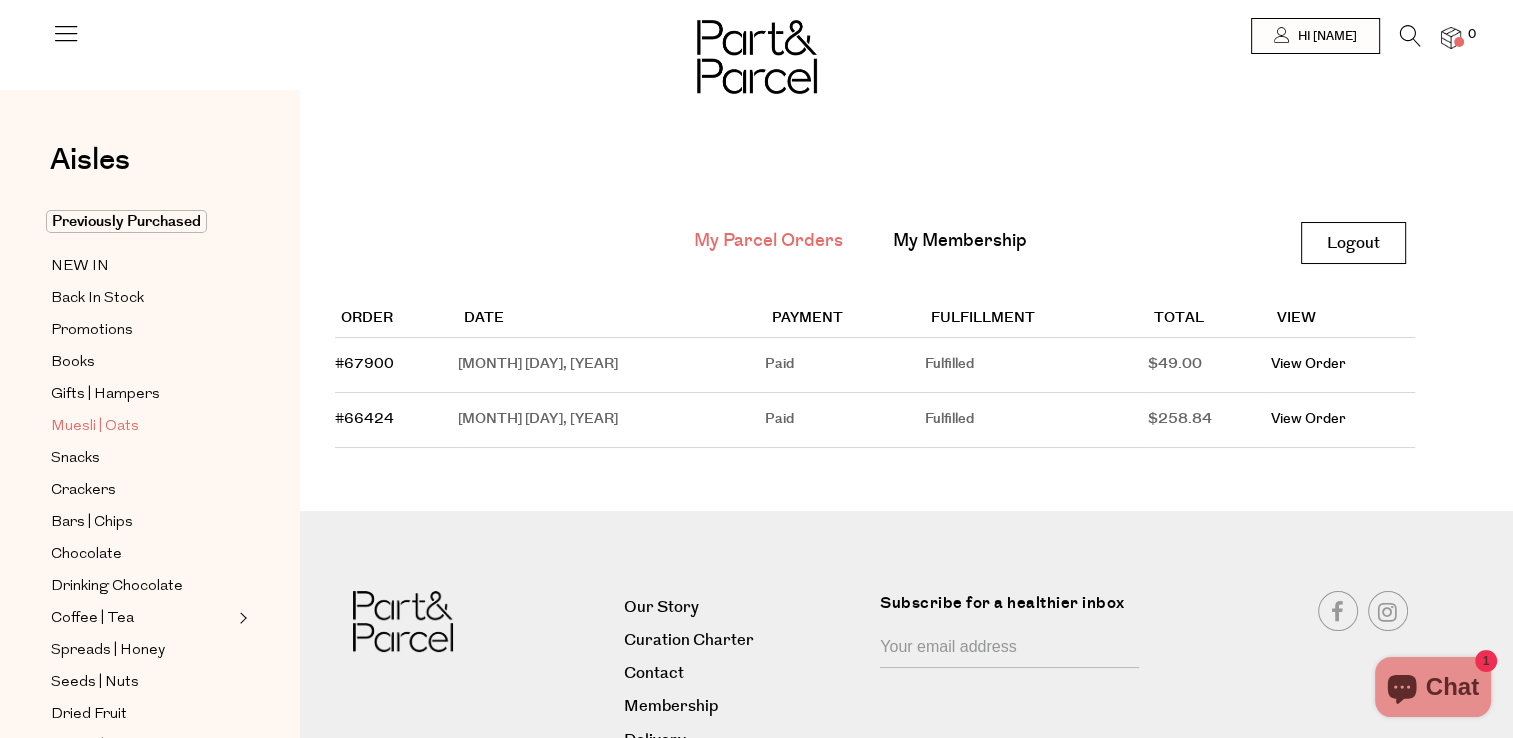 click on "Muesli | Oats" at bounding box center [95, 427] 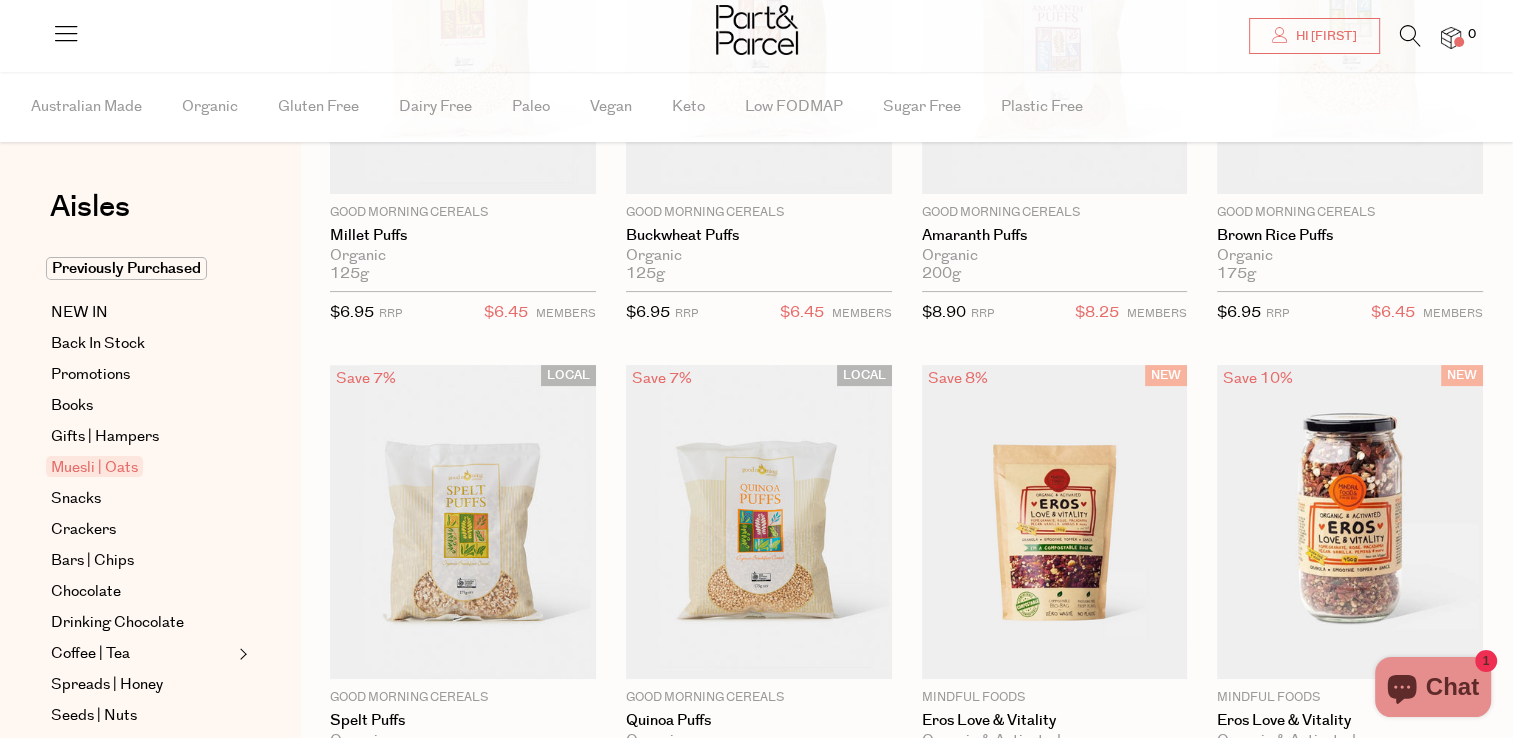 scroll, scrollTop: 0, scrollLeft: 0, axis: both 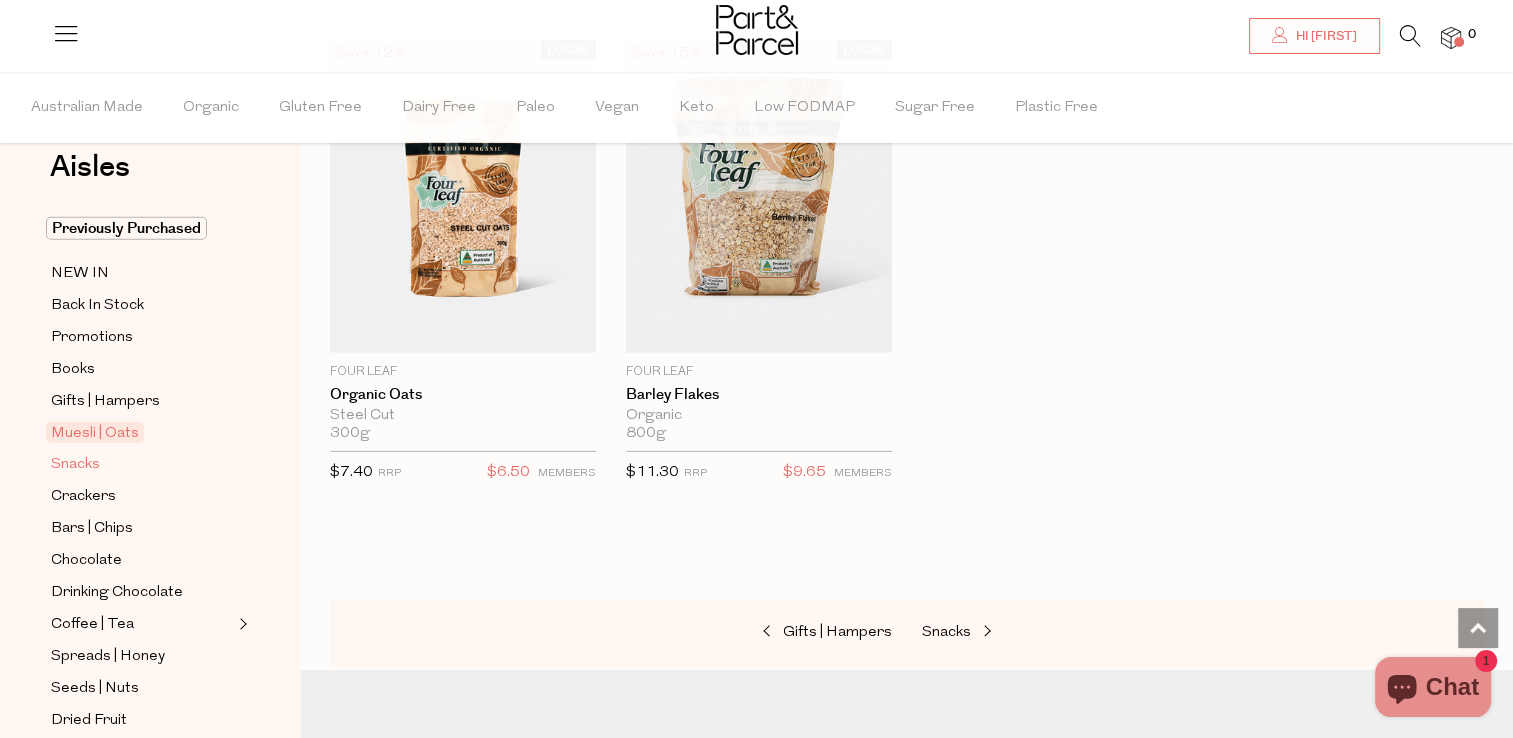 click on "Snacks" at bounding box center (75, 465) 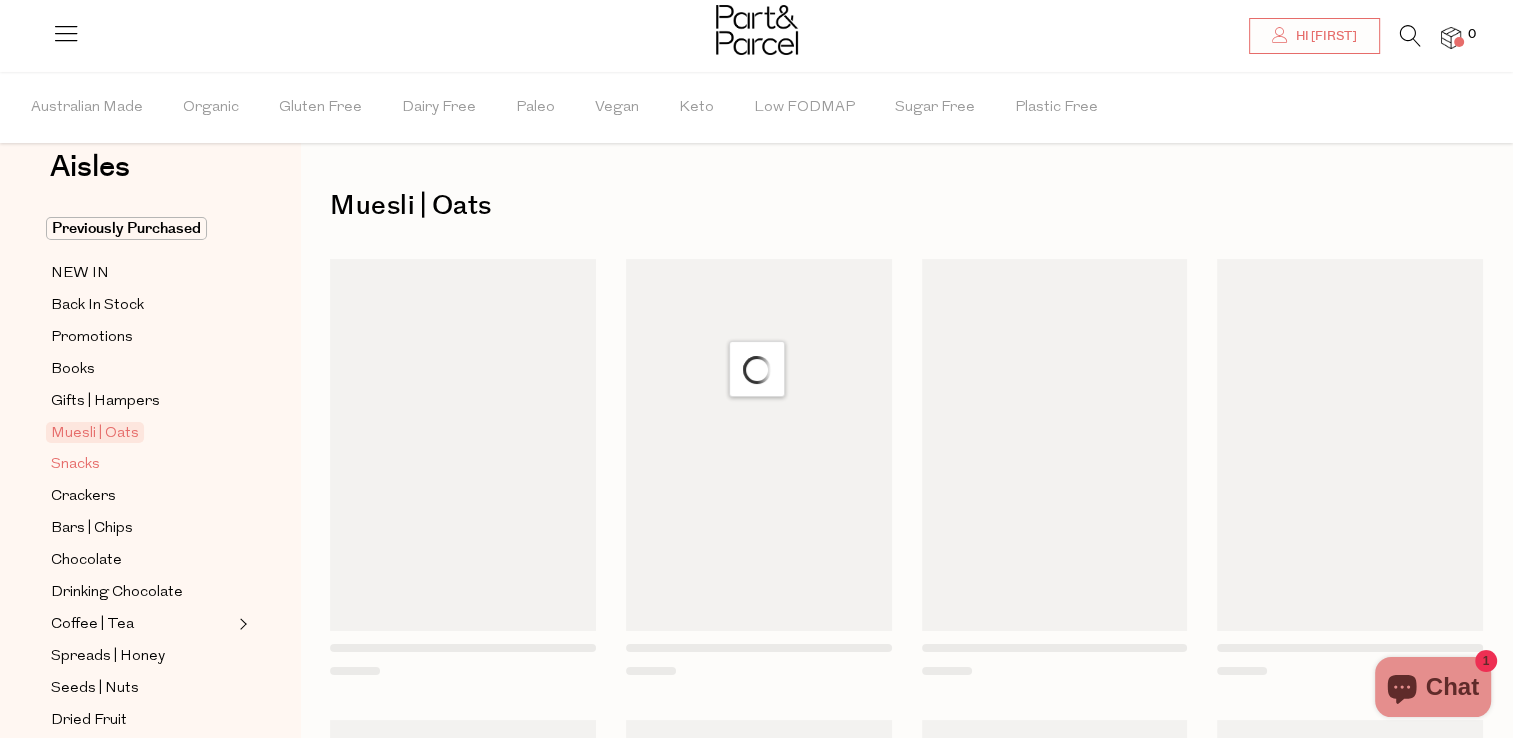 scroll, scrollTop: 0, scrollLeft: 0, axis: both 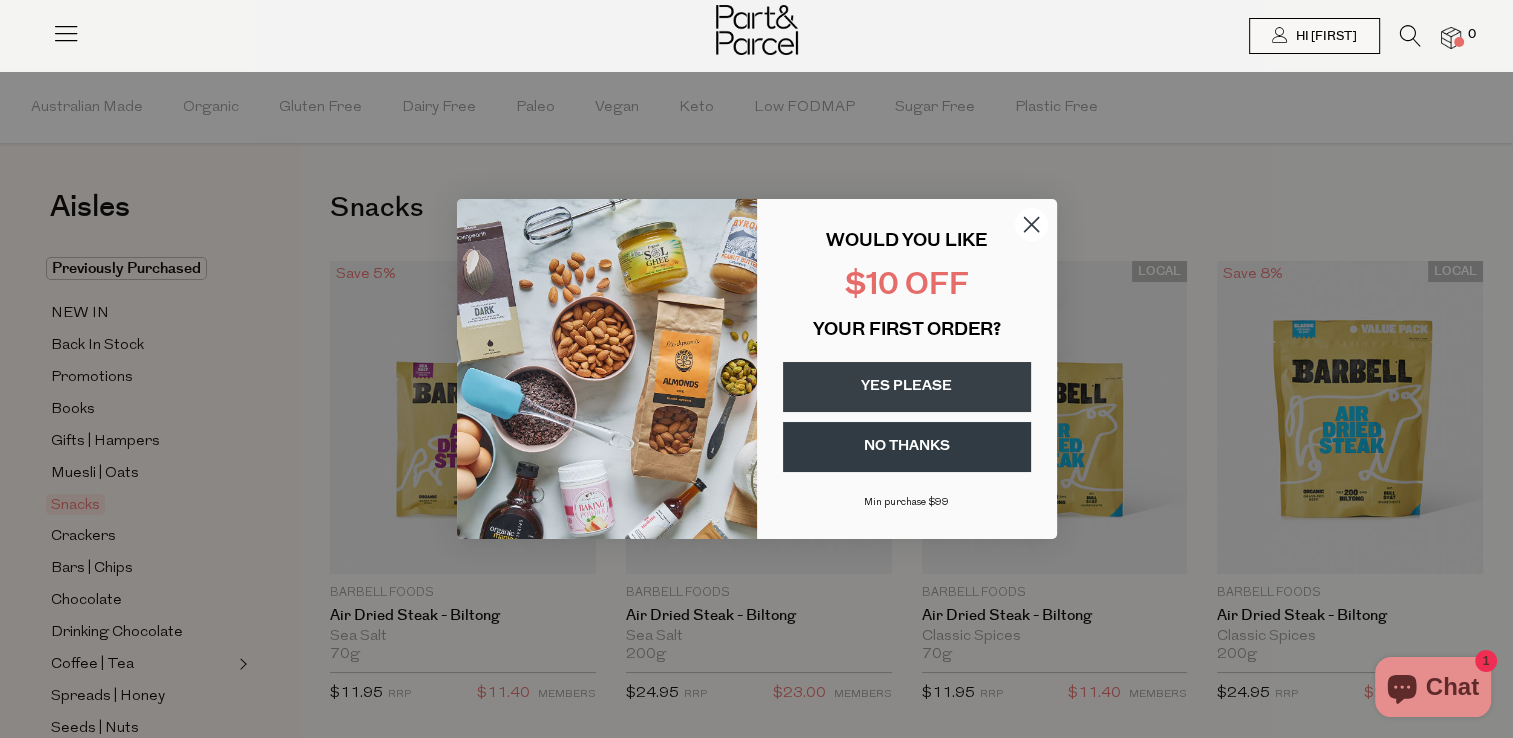 click 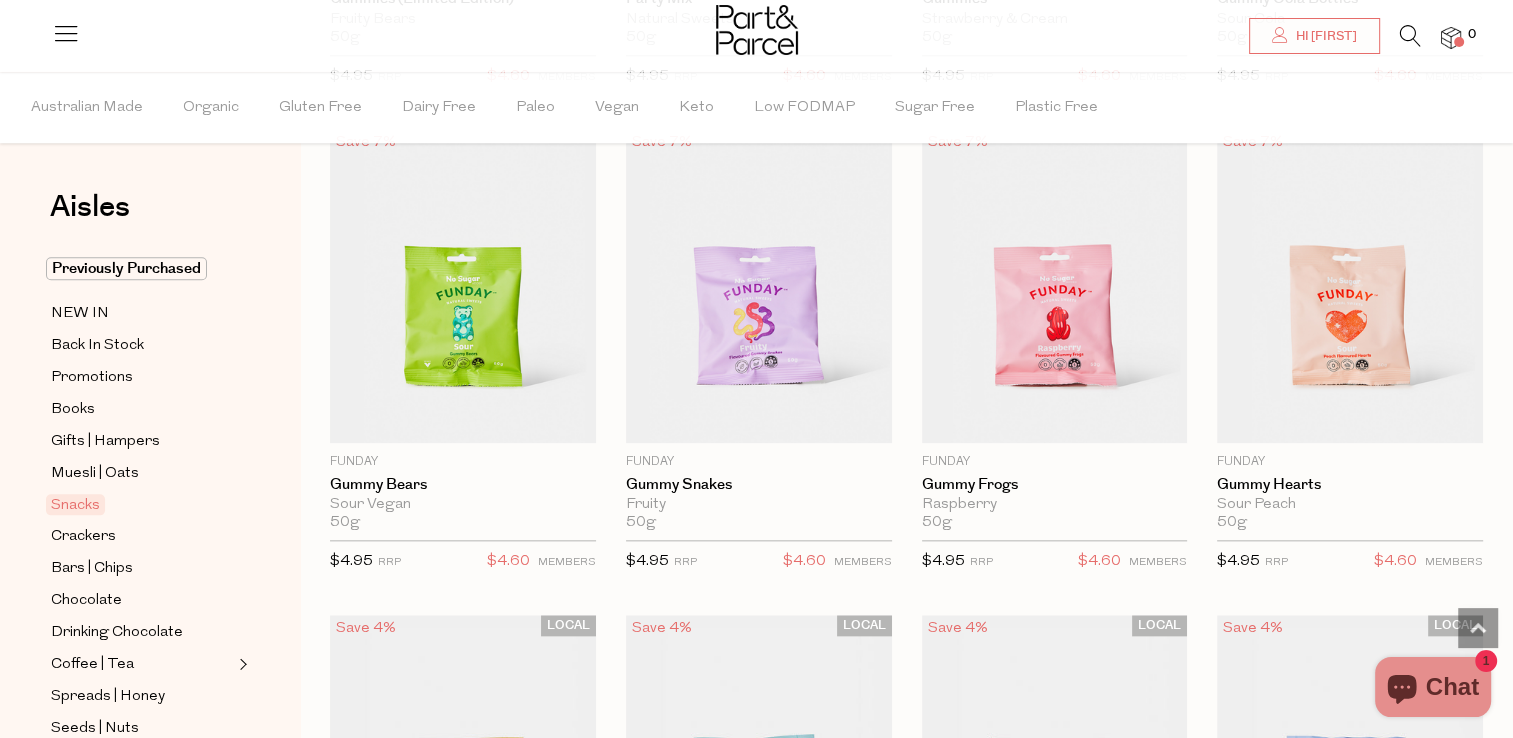 scroll, scrollTop: 2072, scrollLeft: 0, axis: vertical 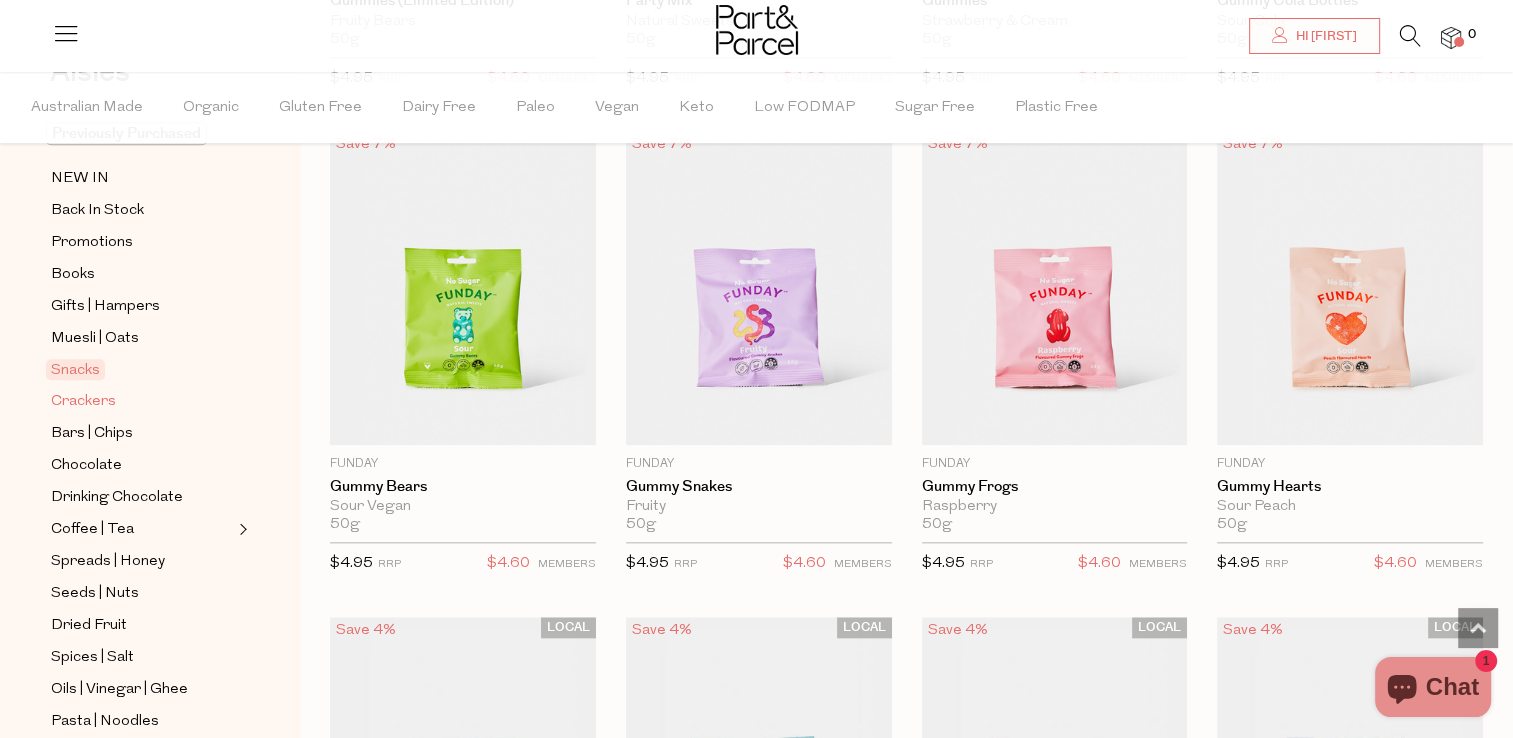 click on "Crackers" at bounding box center (83, 402) 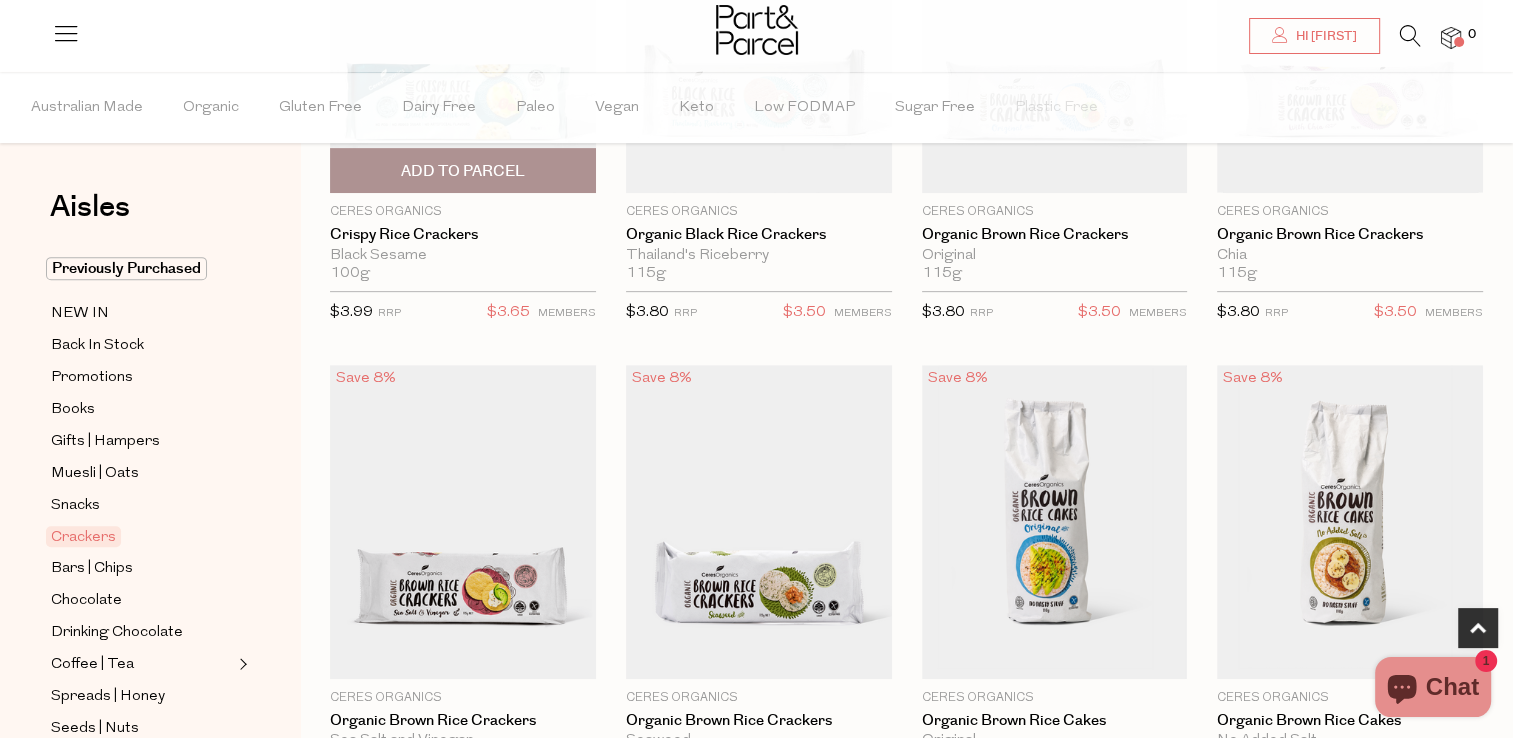 scroll, scrollTop: 1012, scrollLeft: 0, axis: vertical 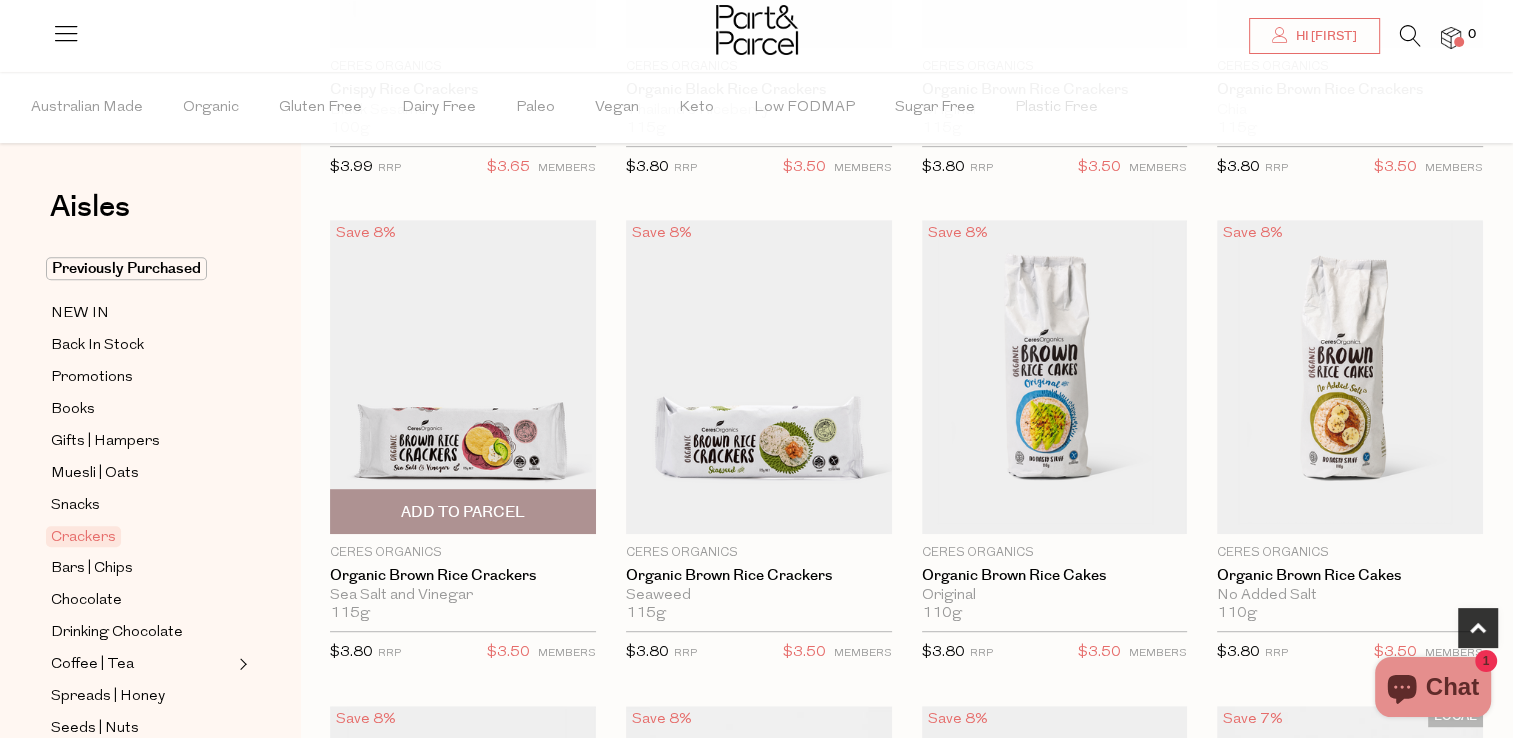 click on "Add To Parcel" at bounding box center [463, 511] 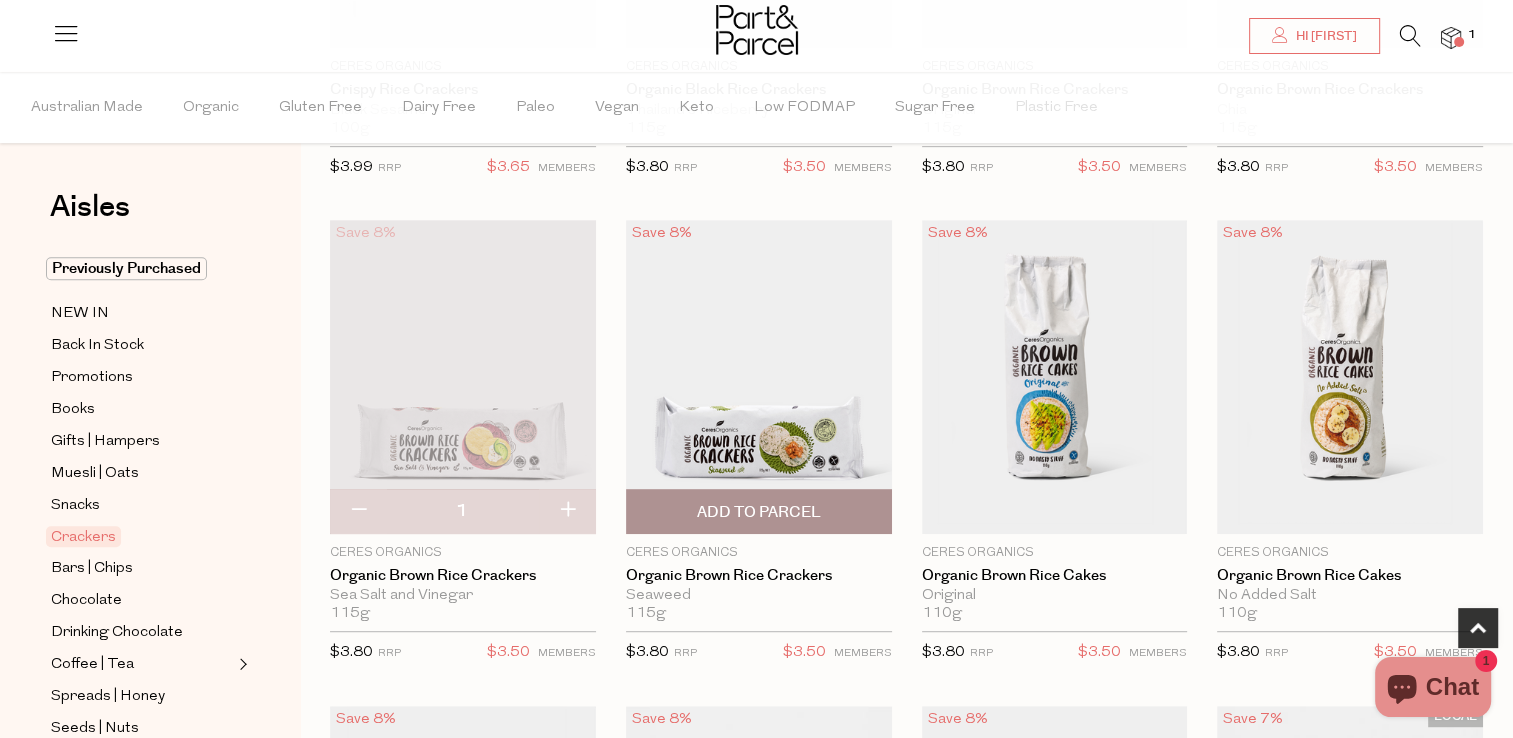 click at bounding box center (759, 377) 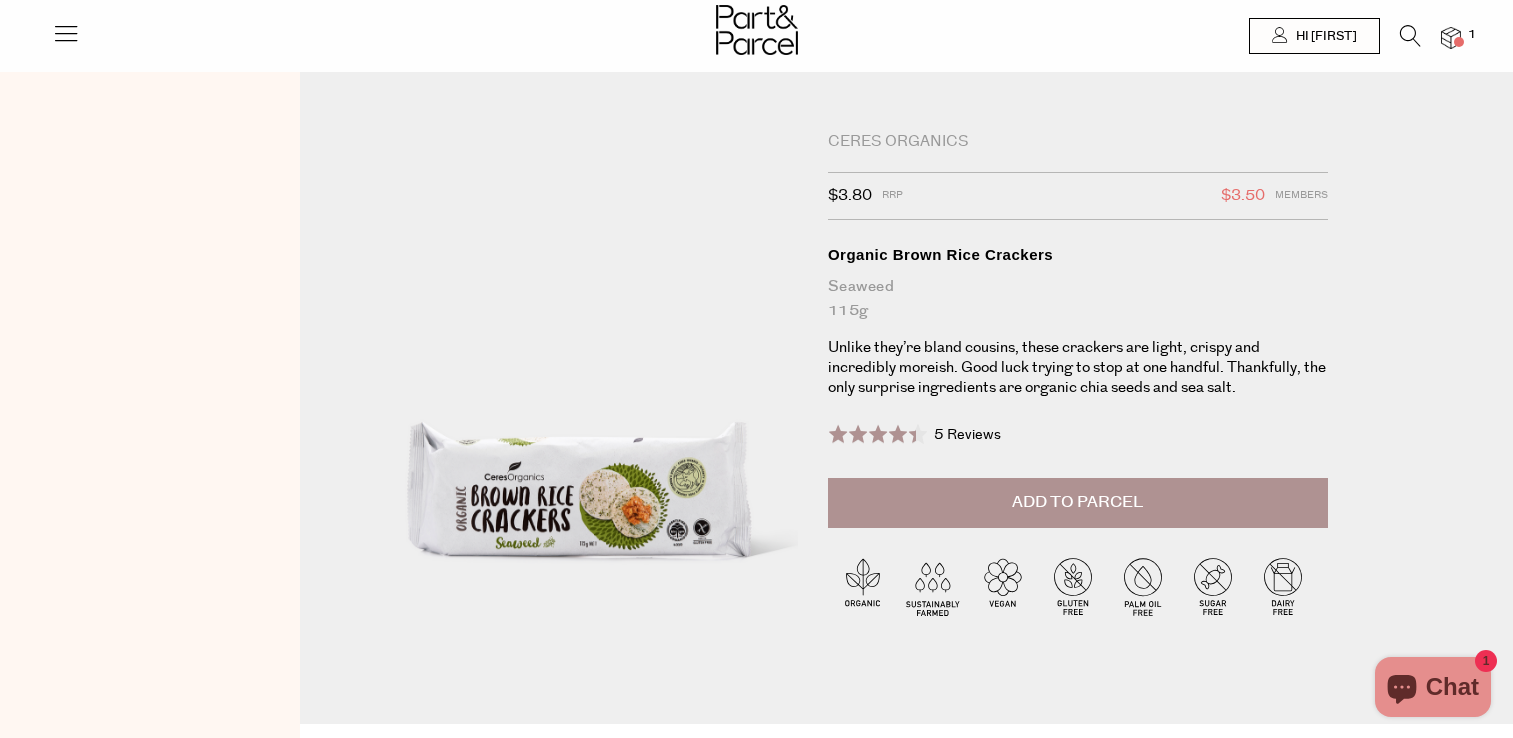 scroll, scrollTop: 0, scrollLeft: 0, axis: both 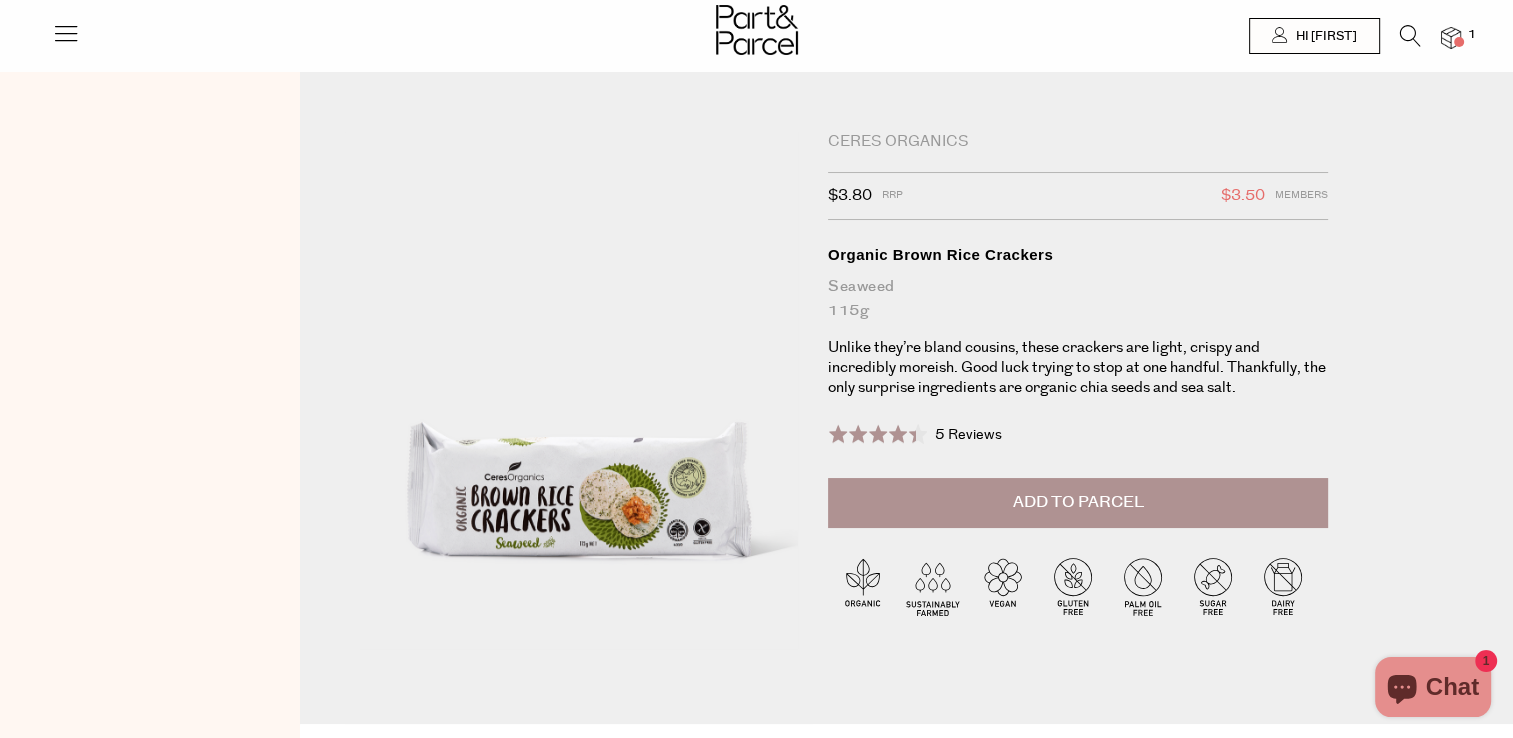 click on "Add to Parcel" at bounding box center (1077, 502) 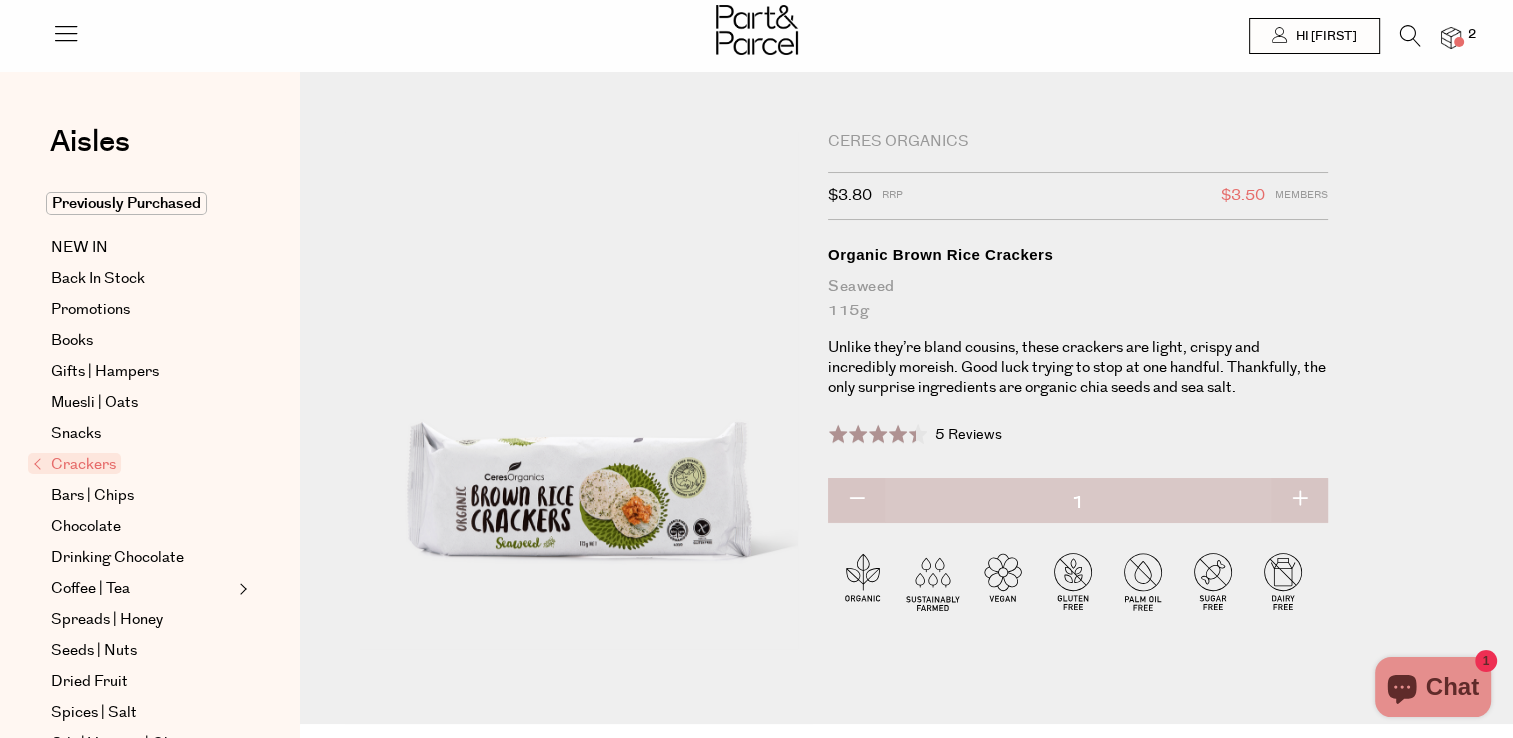 click on "Crackers" at bounding box center [74, 463] 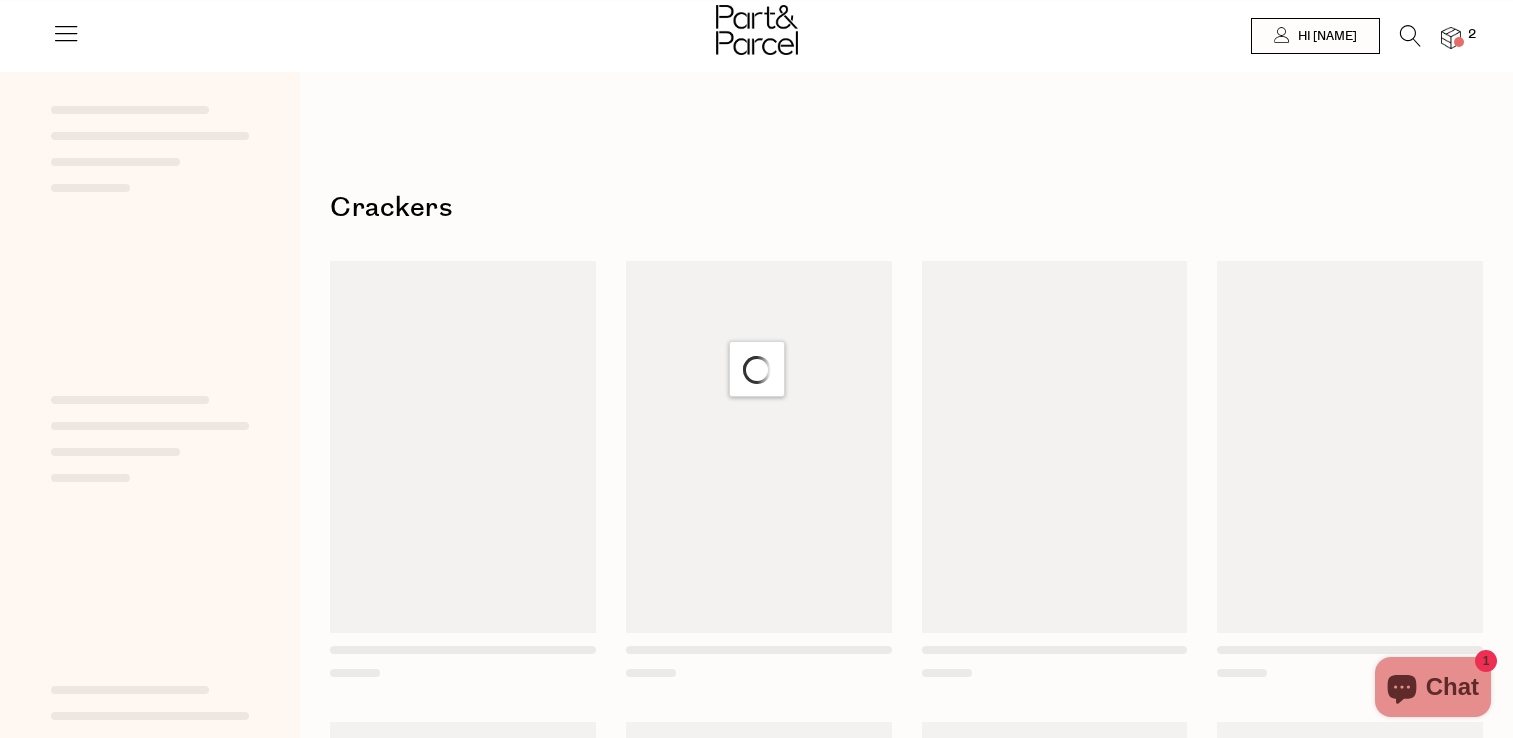 scroll, scrollTop: 0, scrollLeft: 0, axis: both 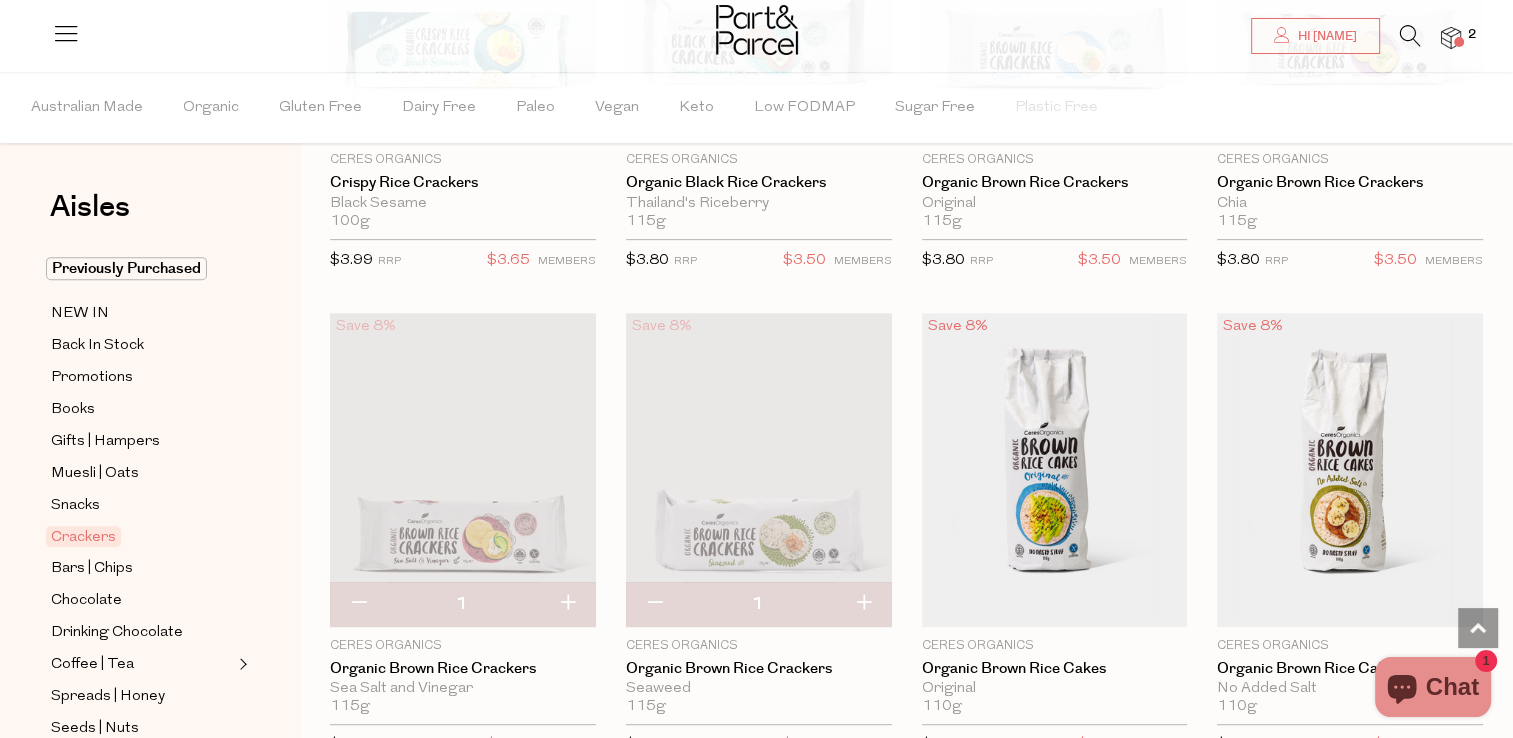 click at bounding box center [567, 604] 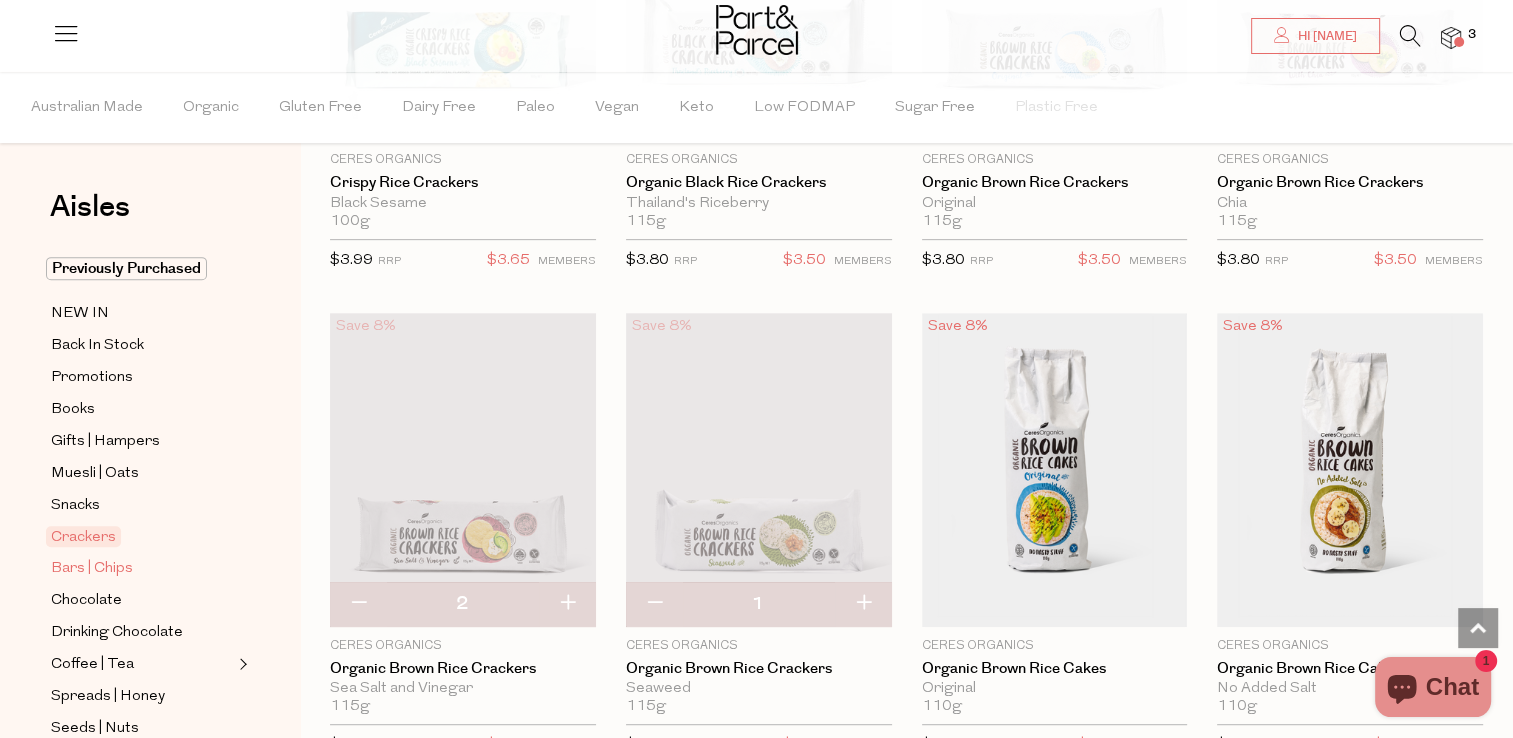 click on "Bars | Chips" at bounding box center (92, 569) 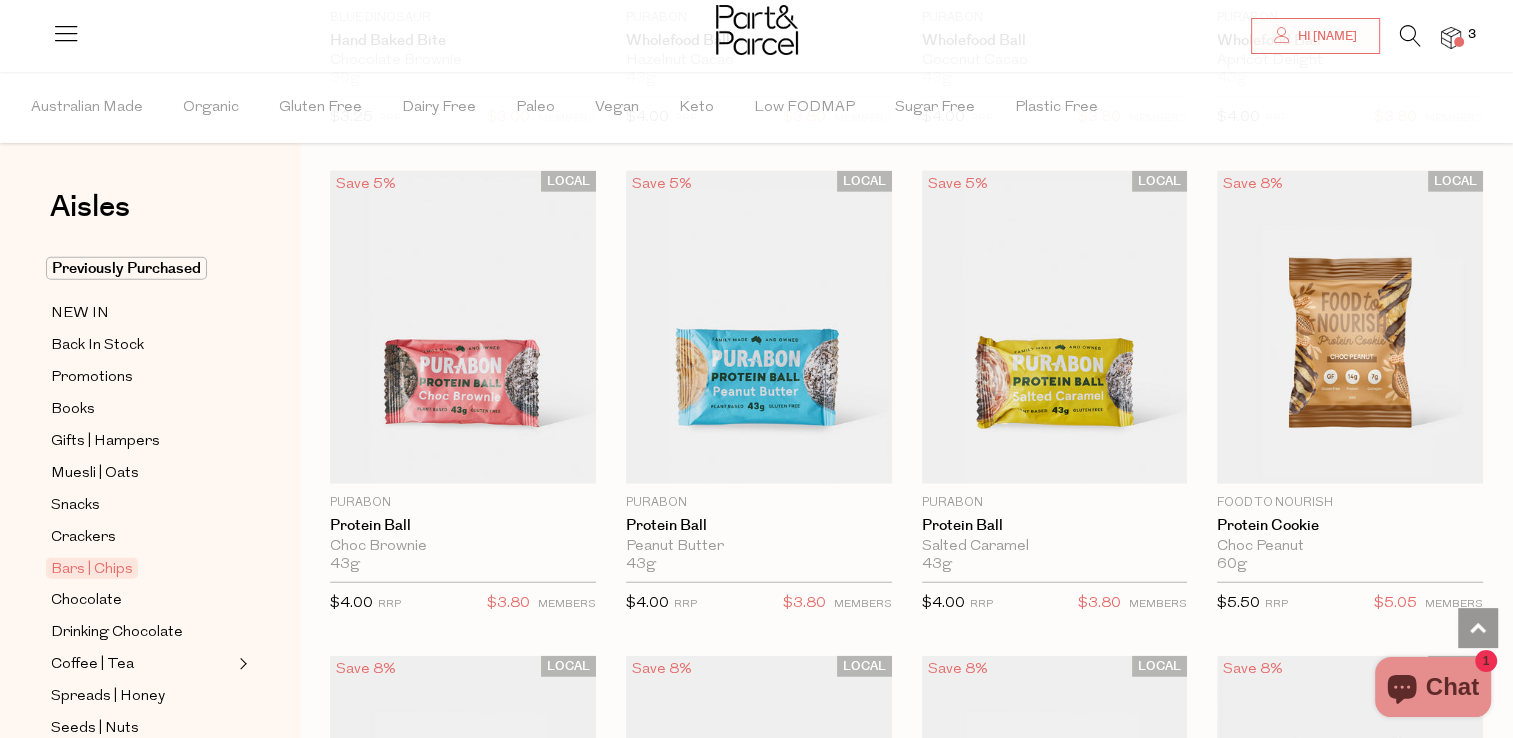 scroll, scrollTop: 4944, scrollLeft: 0, axis: vertical 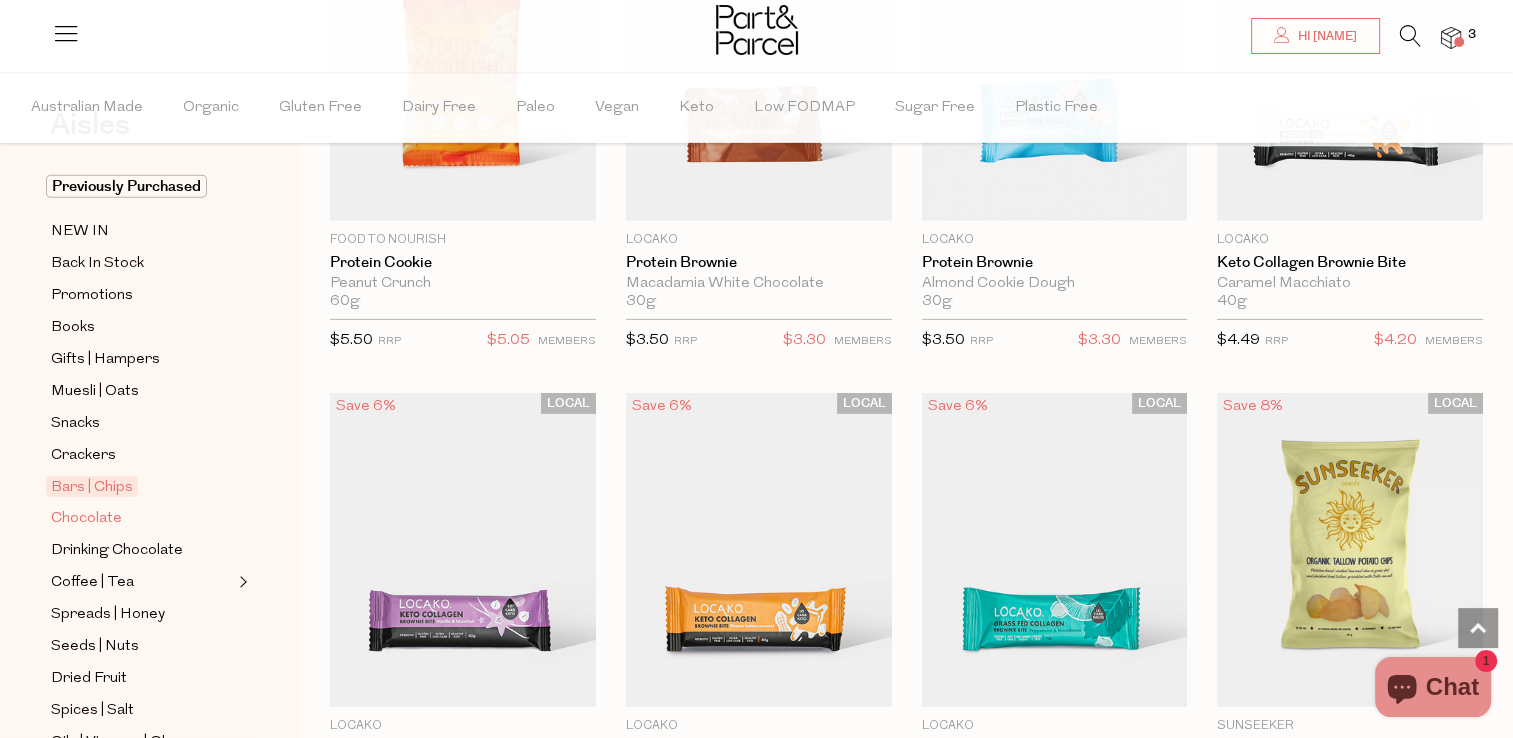 click on "Chocolate" at bounding box center [86, 519] 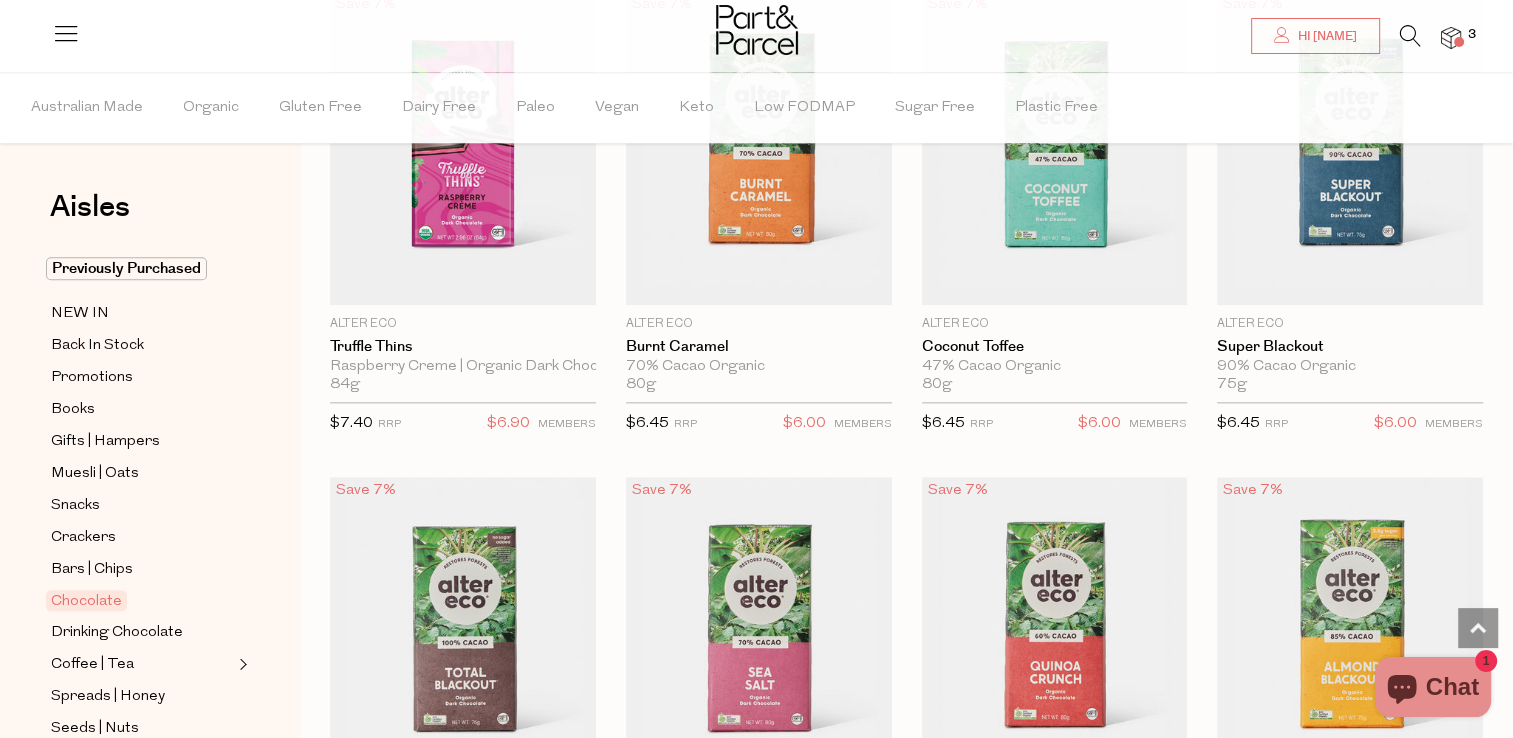 scroll, scrollTop: 2080, scrollLeft: 0, axis: vertical 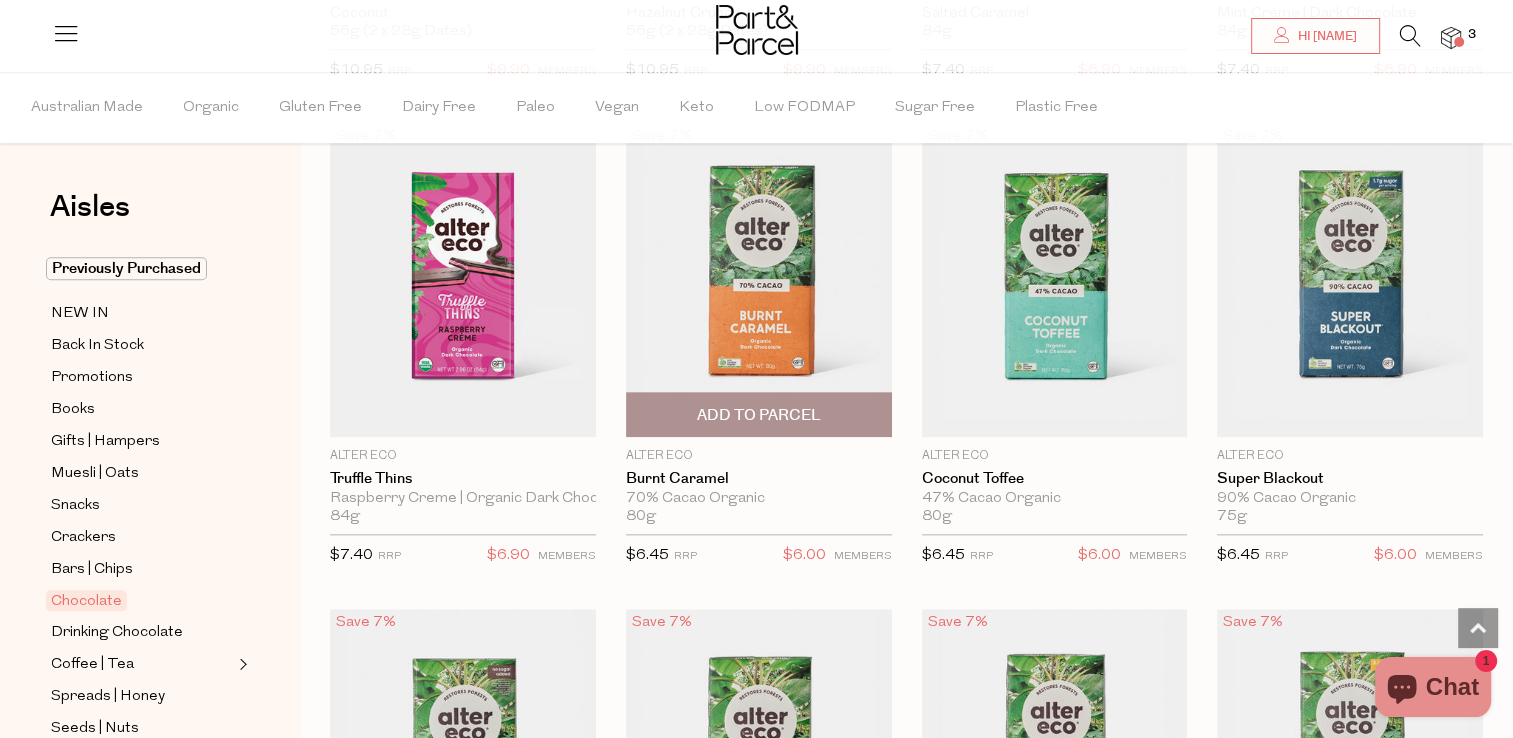 click on "Add To Parcel" at bounding box center (759, 415) 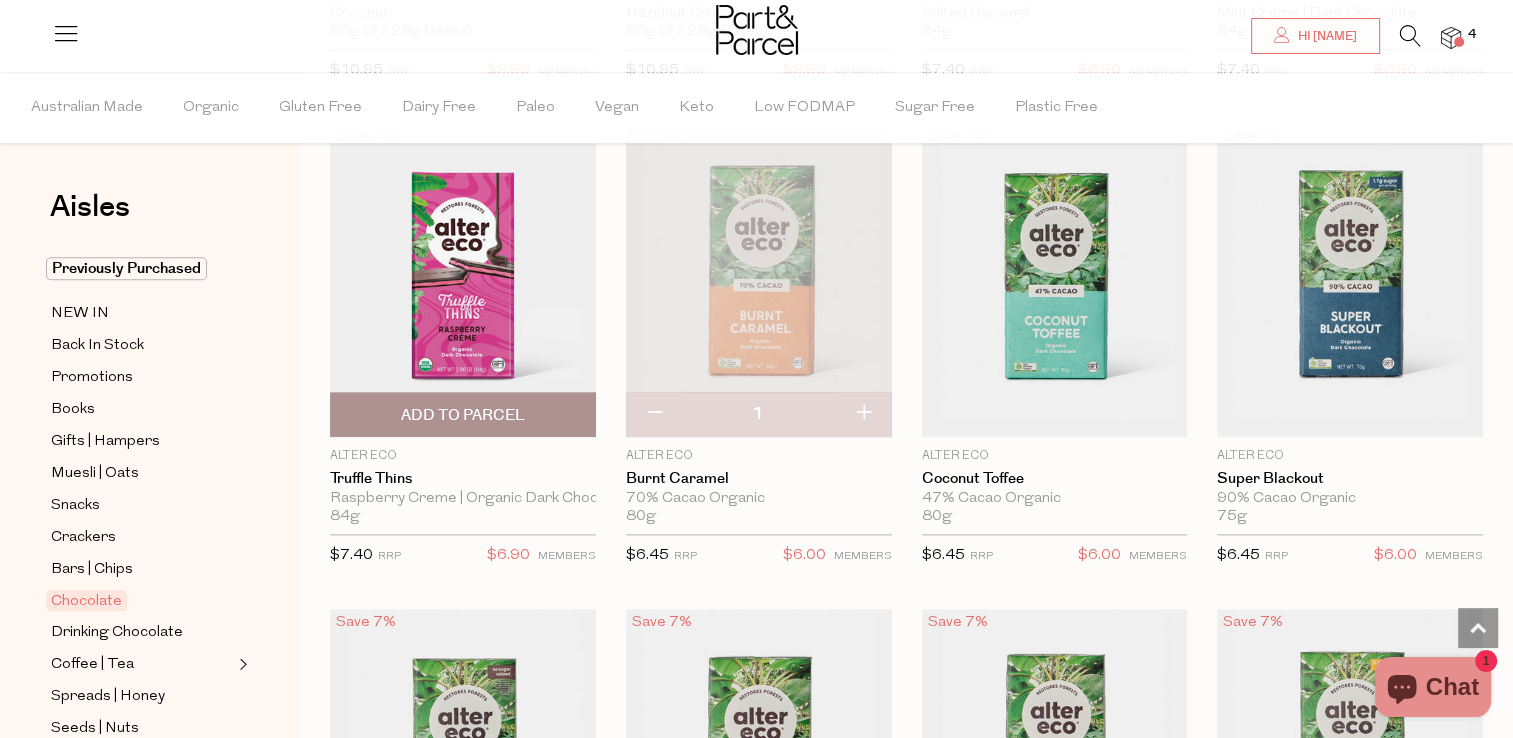 click on "Add To Parcel" at bounding box center (463, 415) 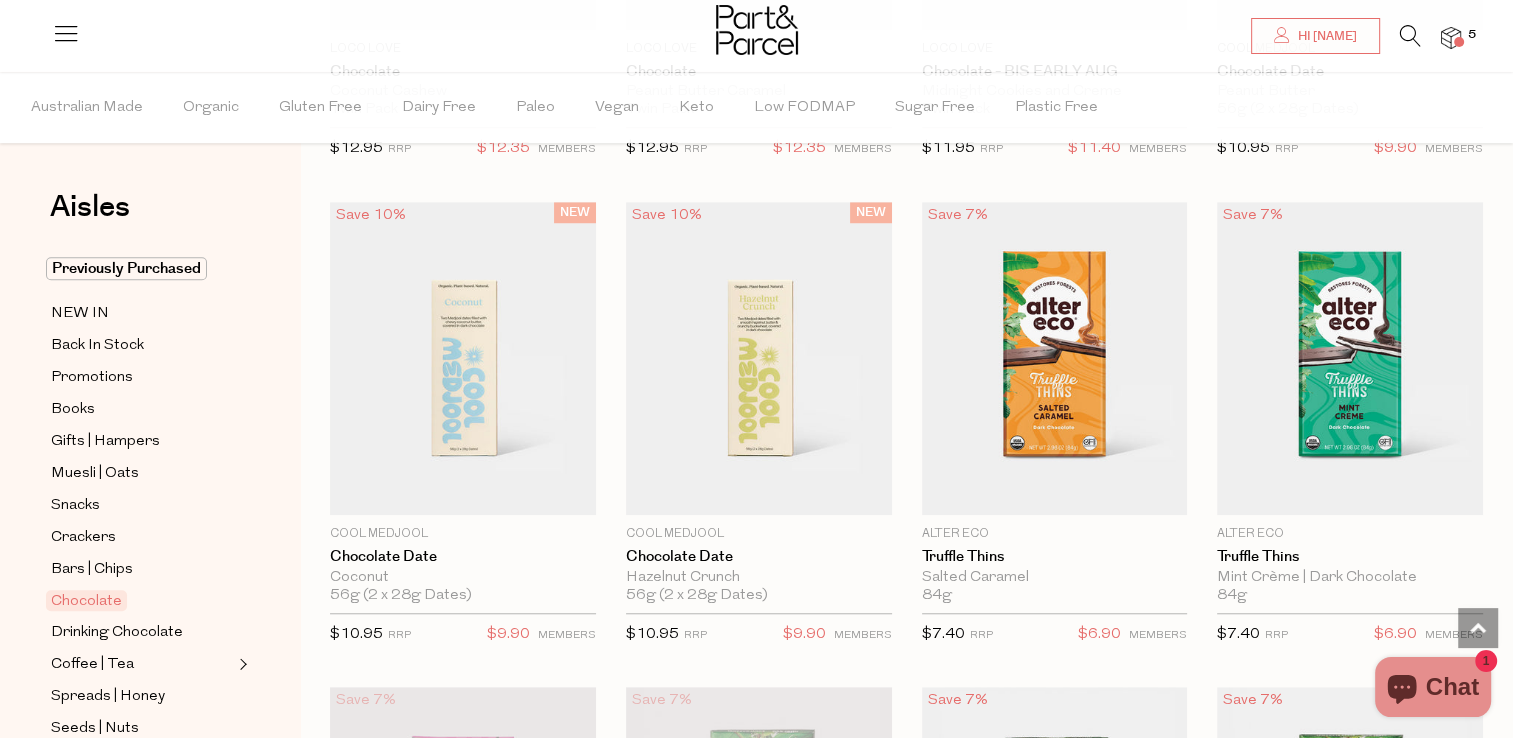 scroll, scrollTop: 1515, scrollLeft: 0, axis: vertical 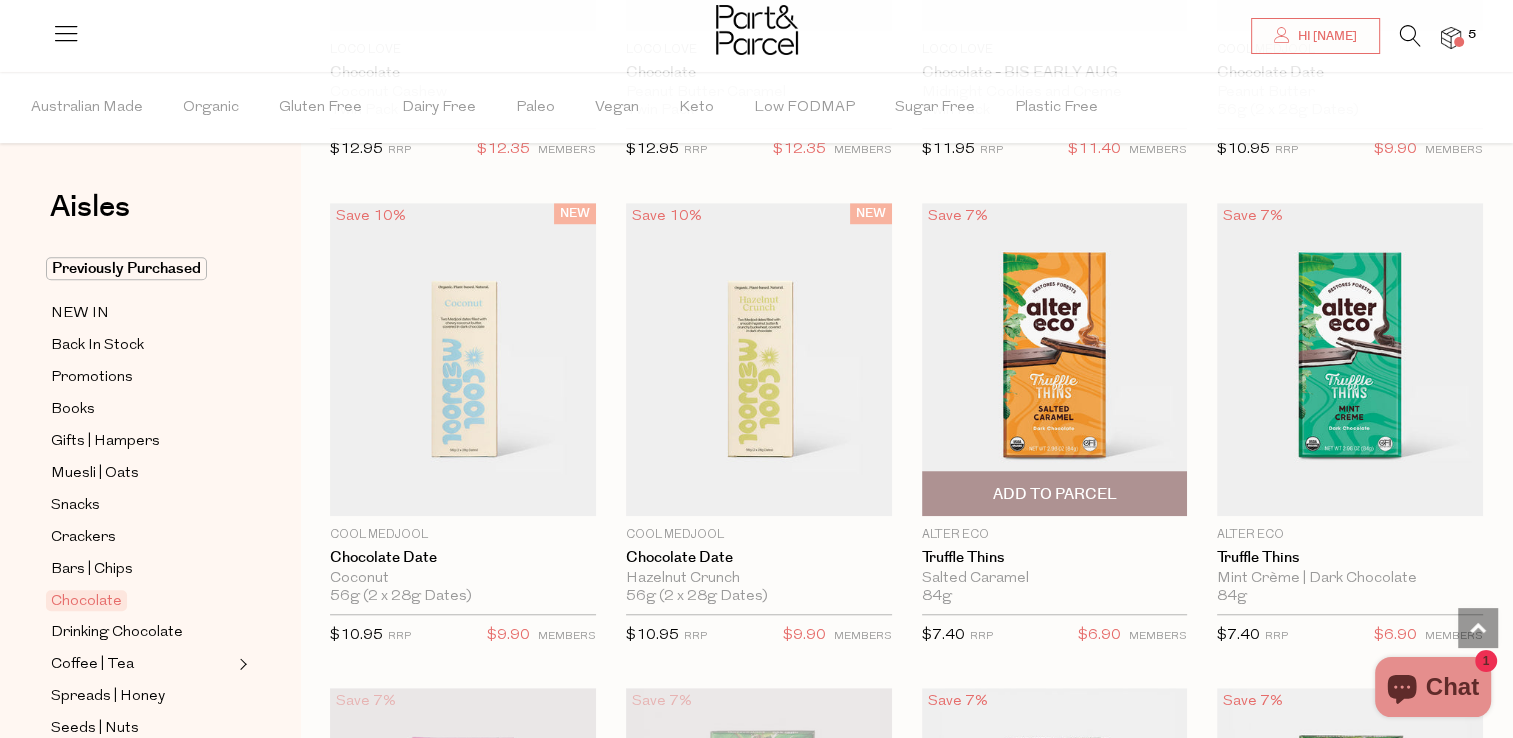 click on "Add To Parcel" at bounding box center (1054, 494) 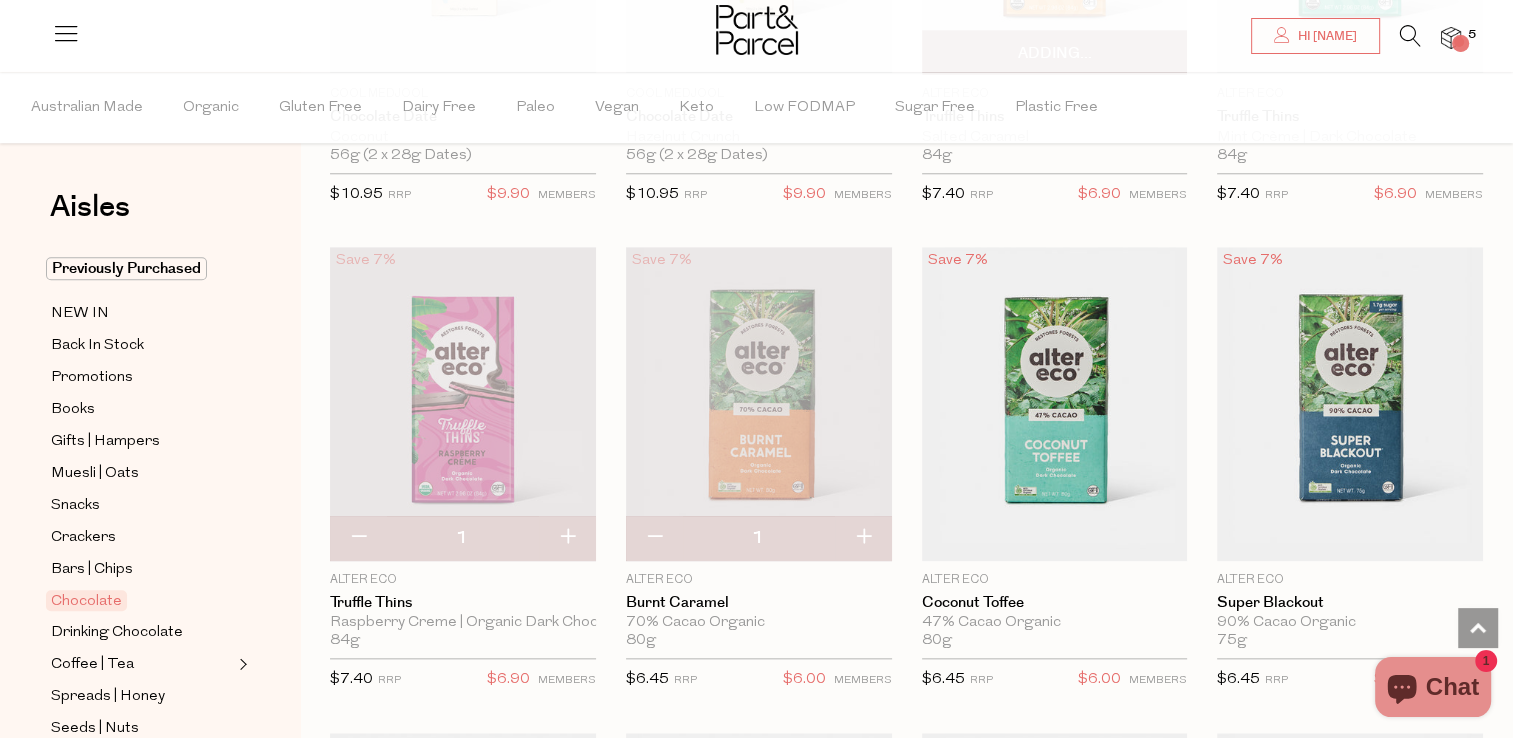 scroll, scrollTop: 1974, scrollLeft: 0, axis: vertical 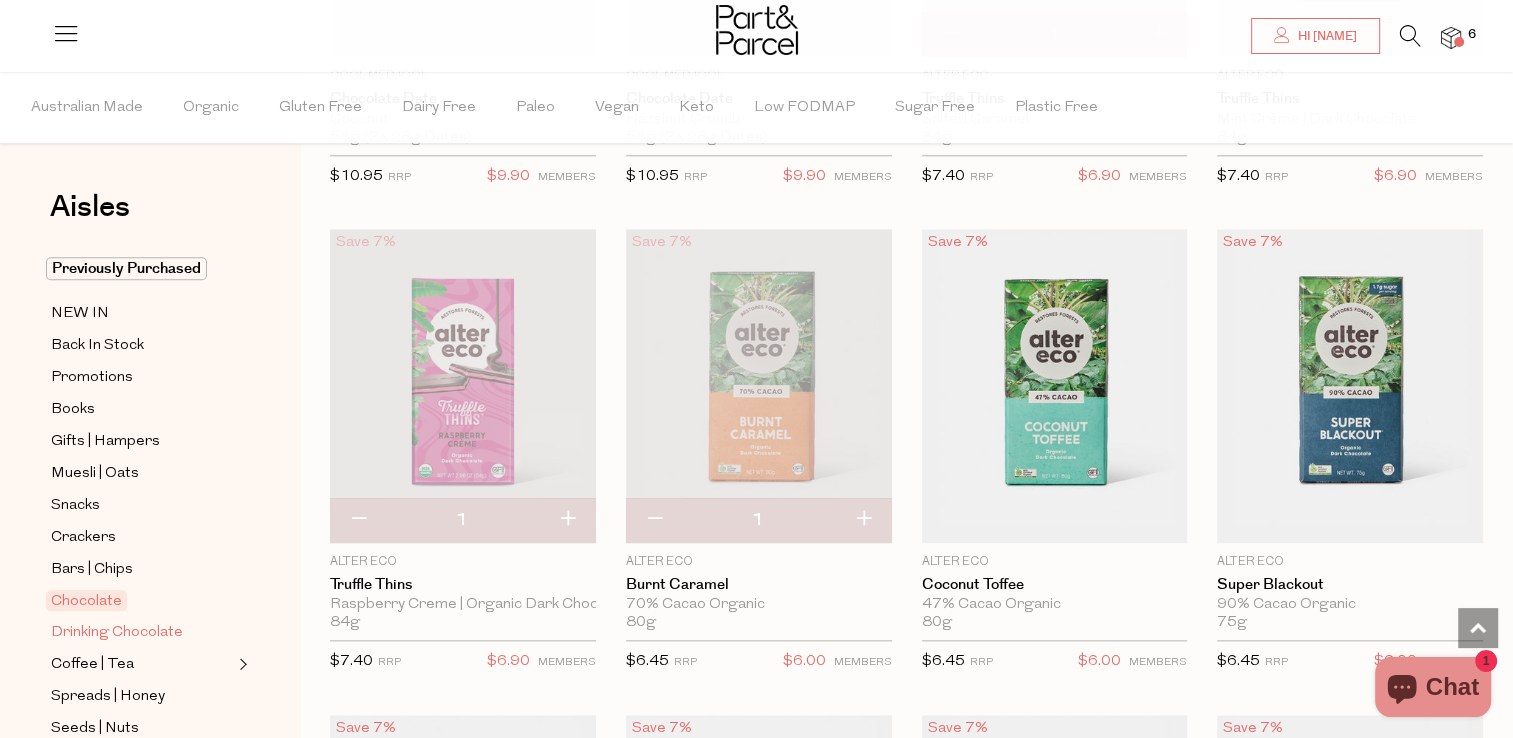 click on "Drinking Chocolate" at bounding box center [117, 633] 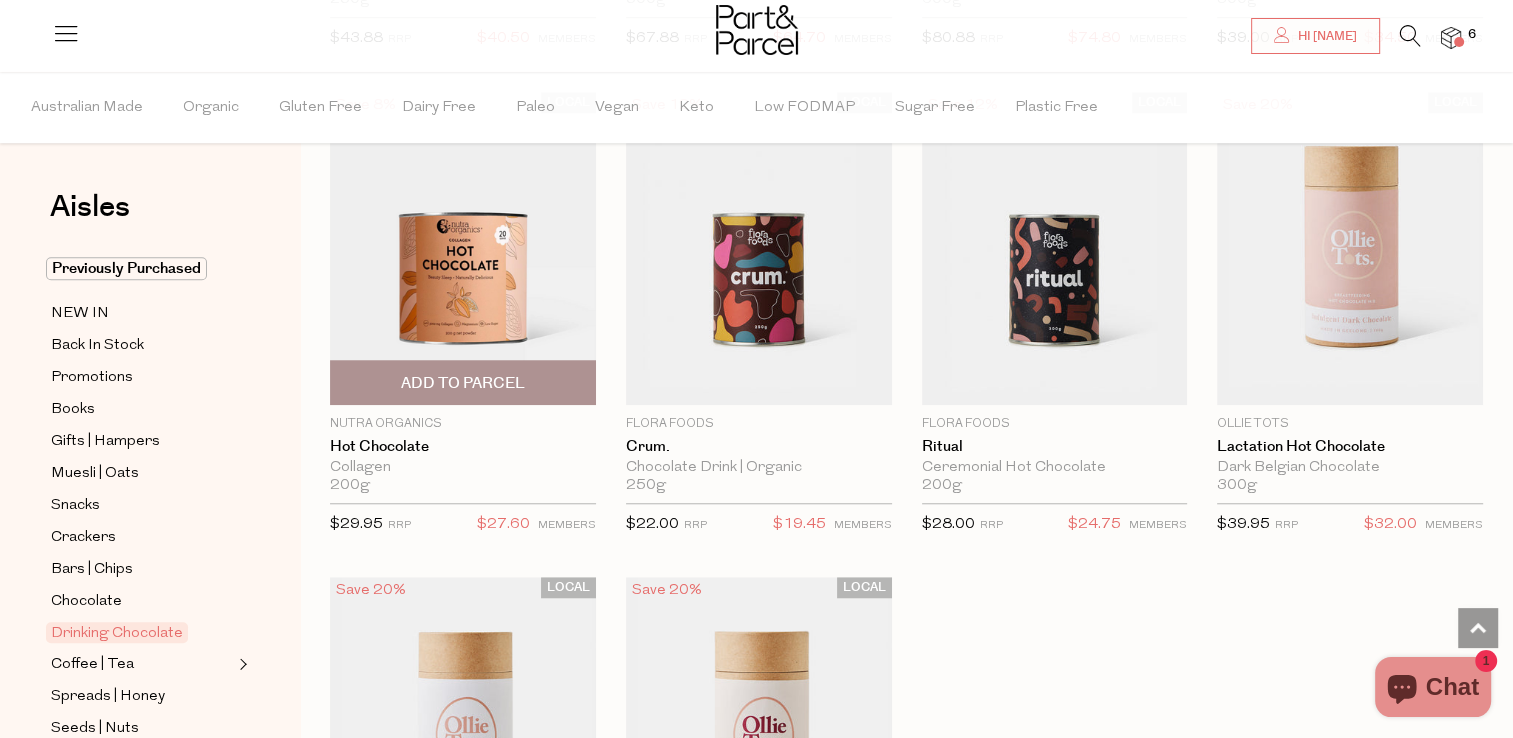 scroll, scrollTop: 1627, scrollLeft: 0, axis: vertical 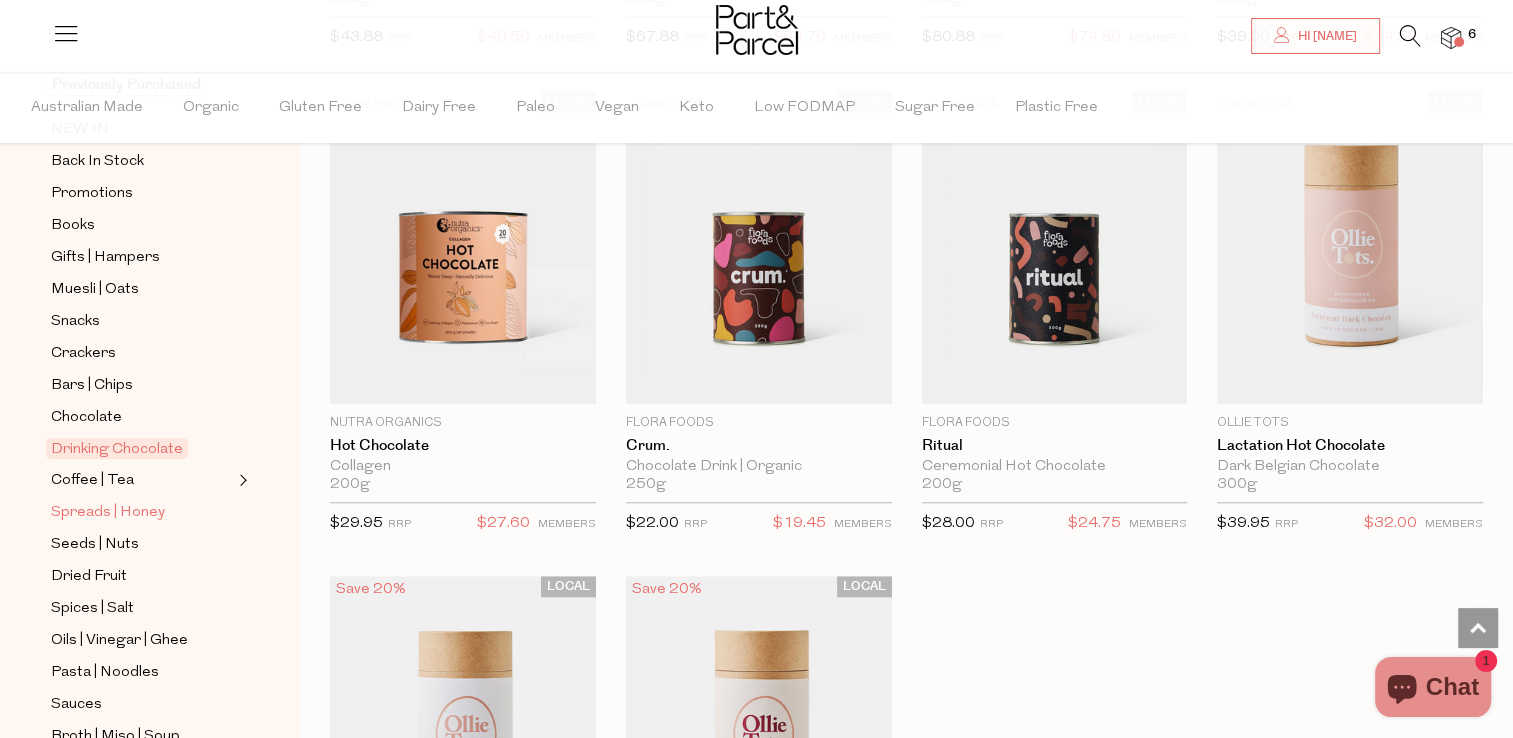 click on "Spreads | Honey" at bounding box center [108, 513] 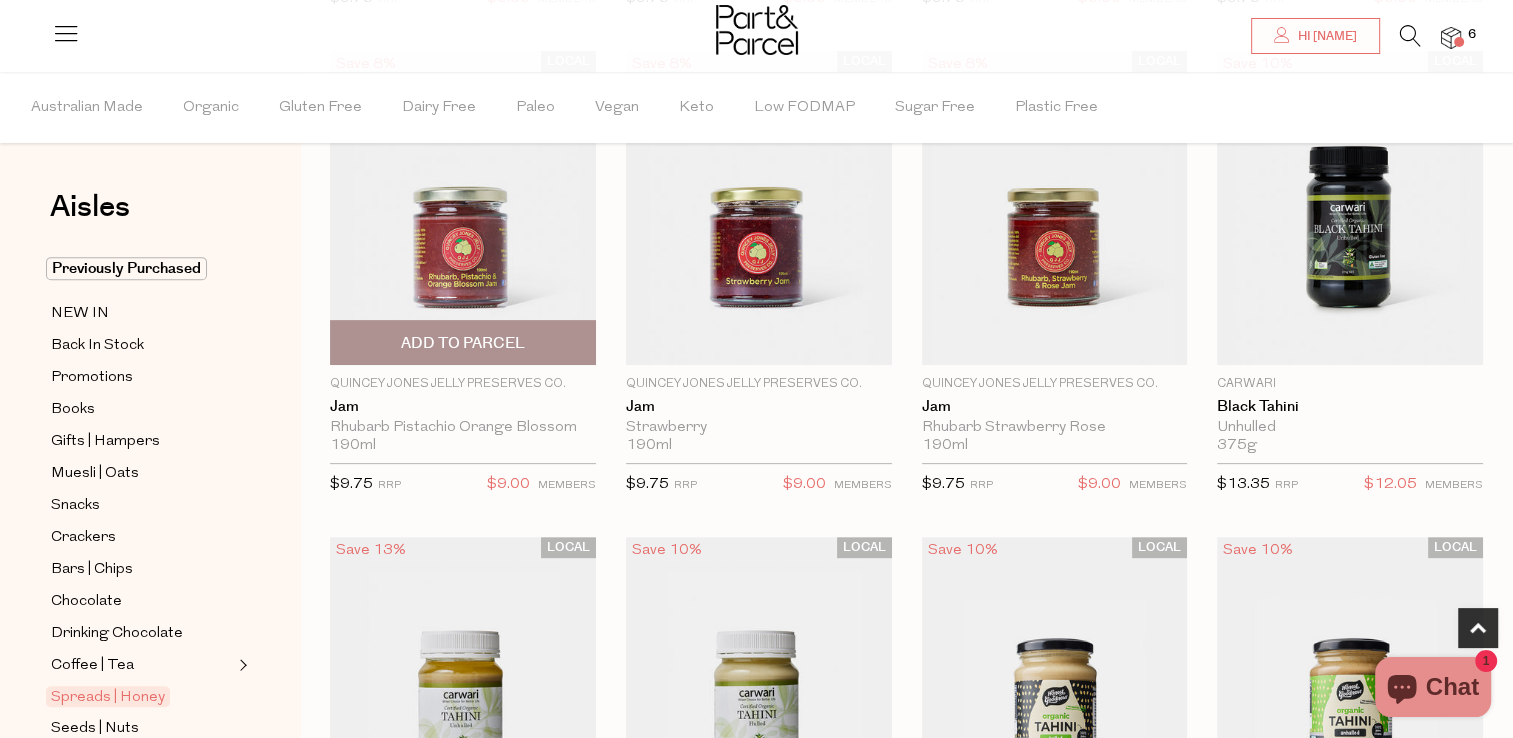 scroll, scrollTop: 694, scrollLeft: 0, axis: vertical 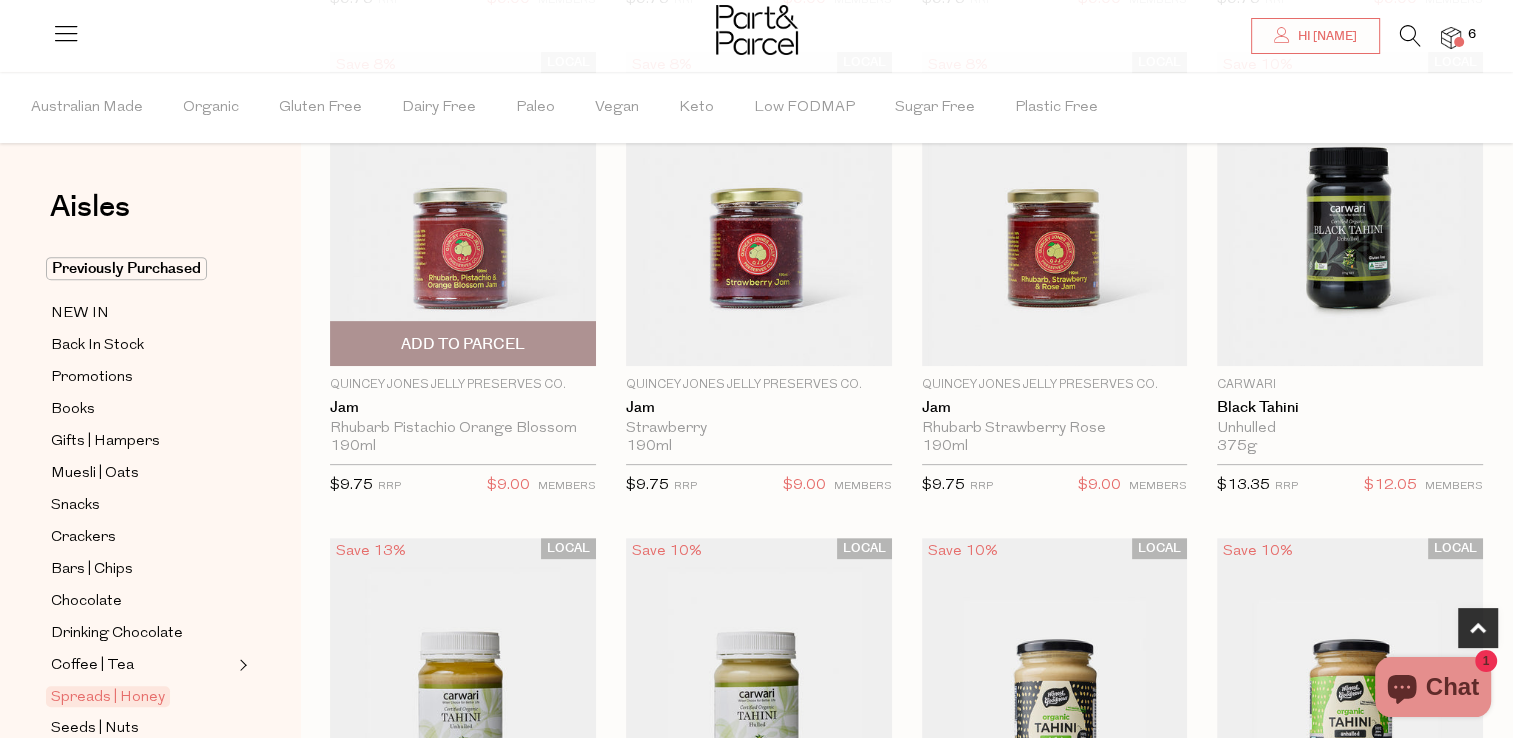 click on "Add To Parcel" at bounding box center (463, 344) 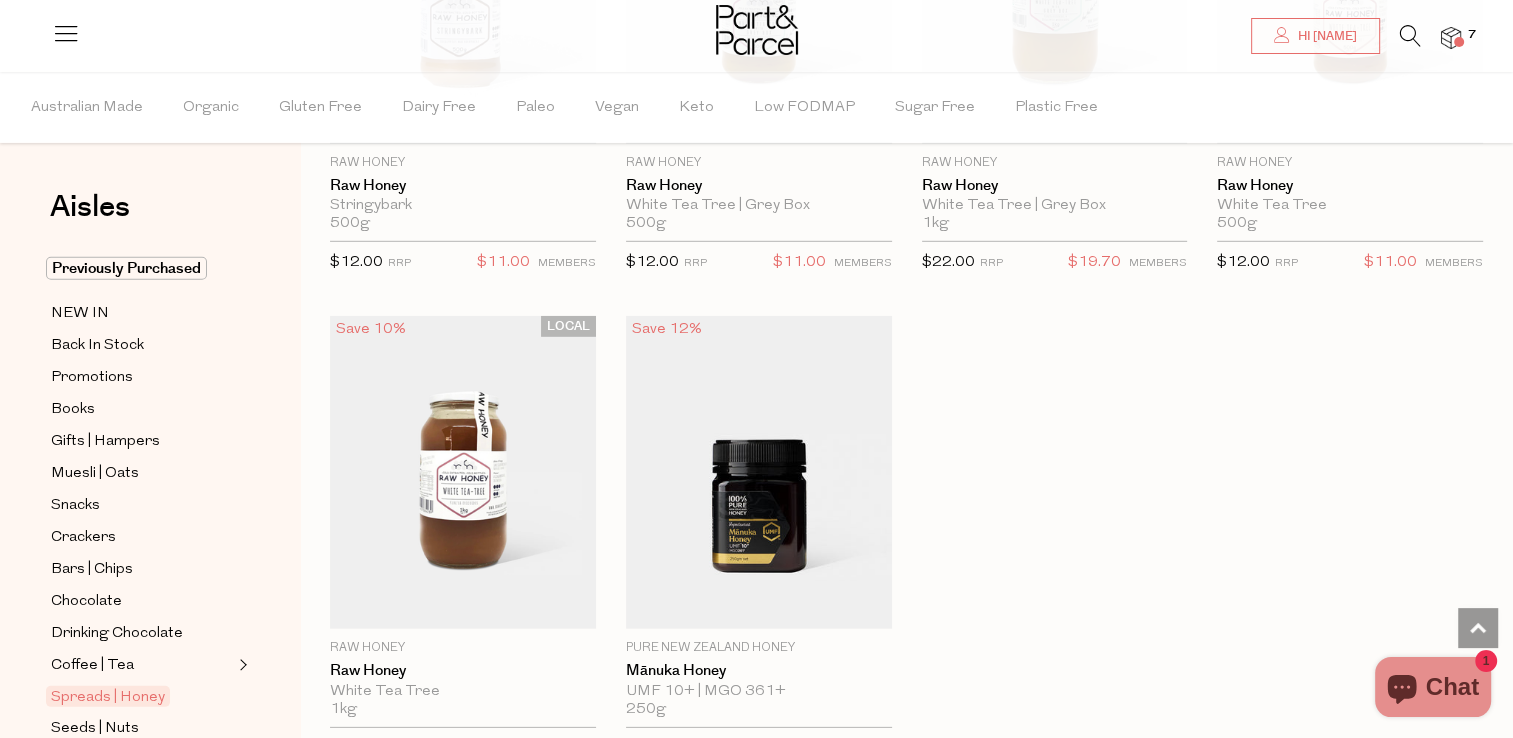 scroll, scrollTop: 5772, scrollLeft: 0, axis: vertical 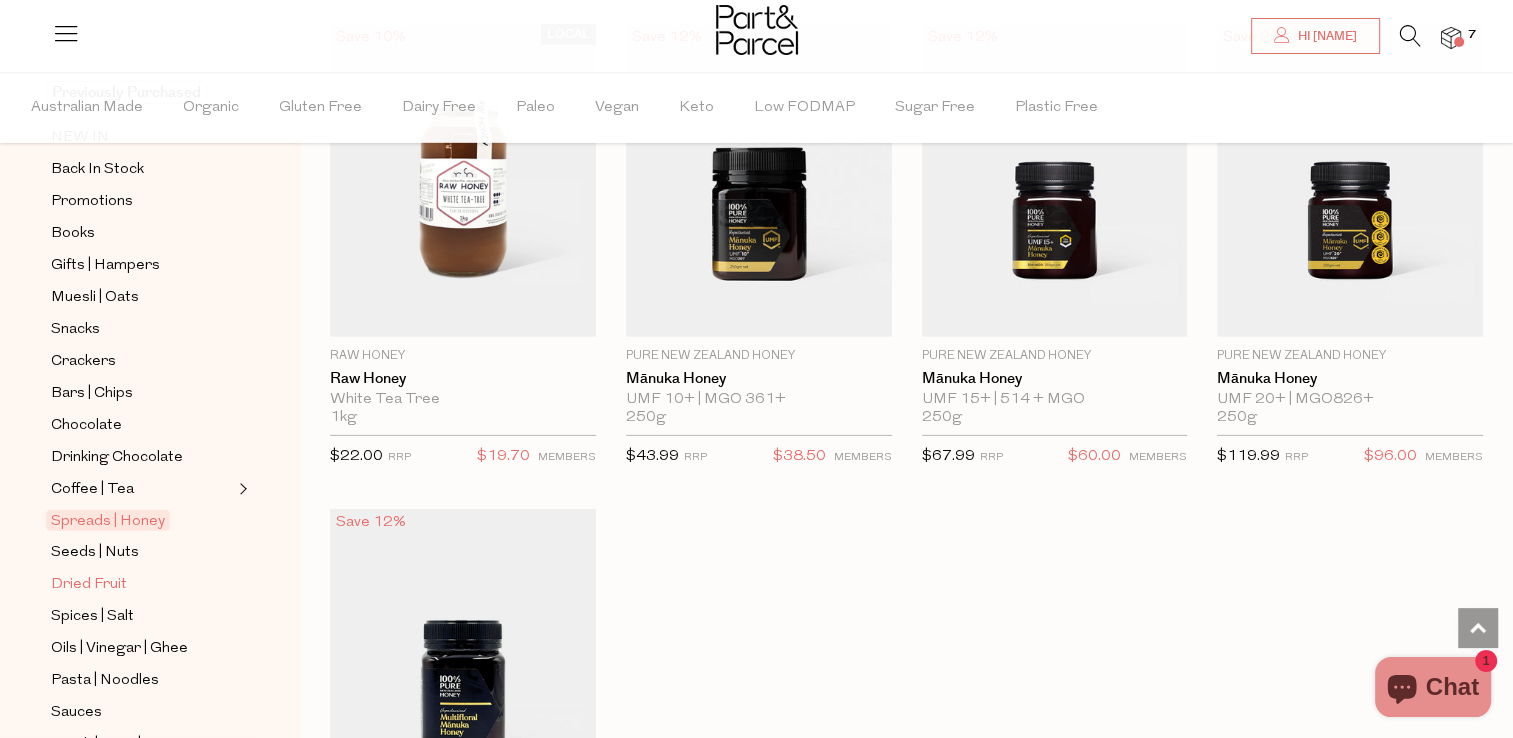 click on "Dried Fruit" at bounding box center (89, 585) 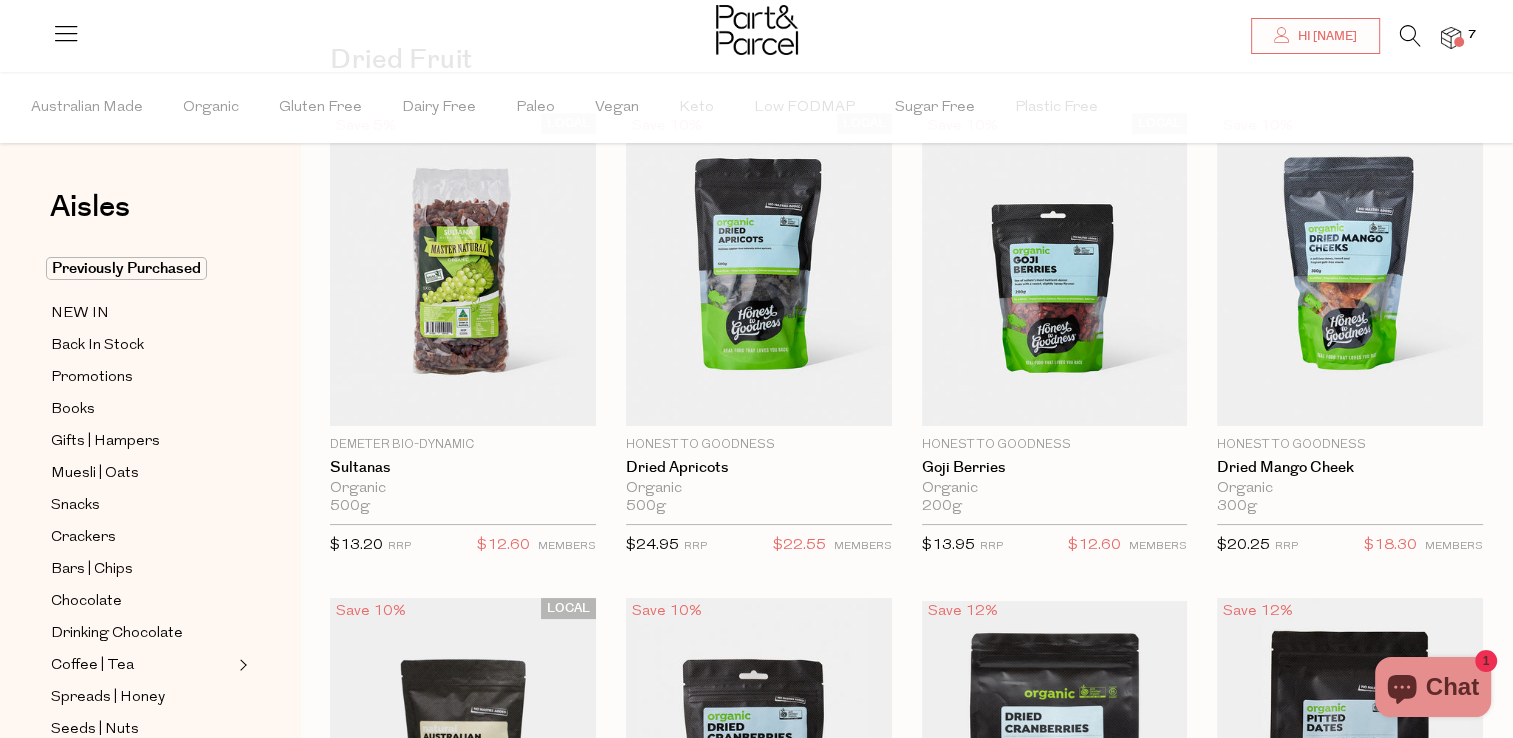 scroll, scrollTop: 23, scrollLeft: 0, axis: vertical 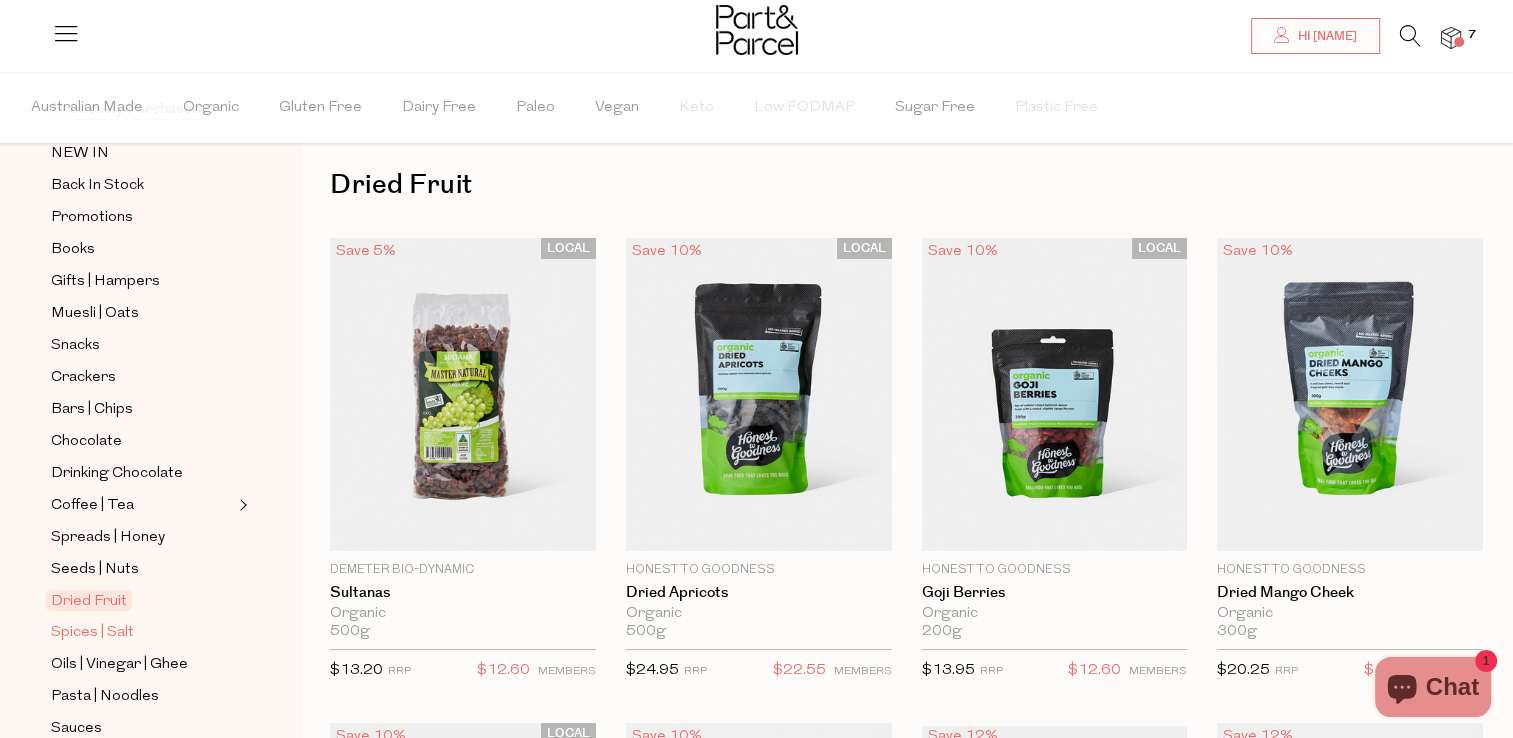 click on "Spices | Salt" at bounding box center (92, 633) 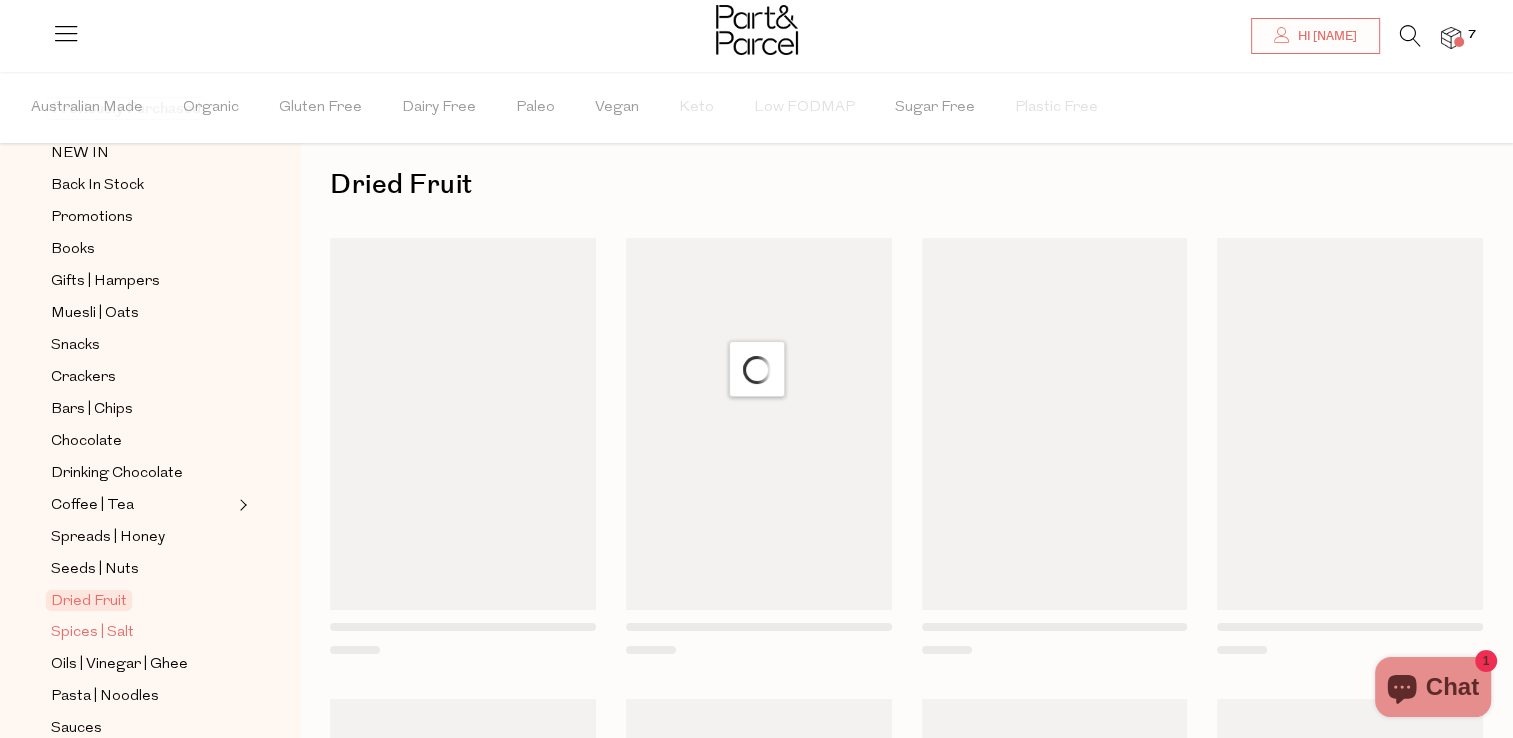 scroll, scrollTop: 0, scrollLeft: 0, axis: both 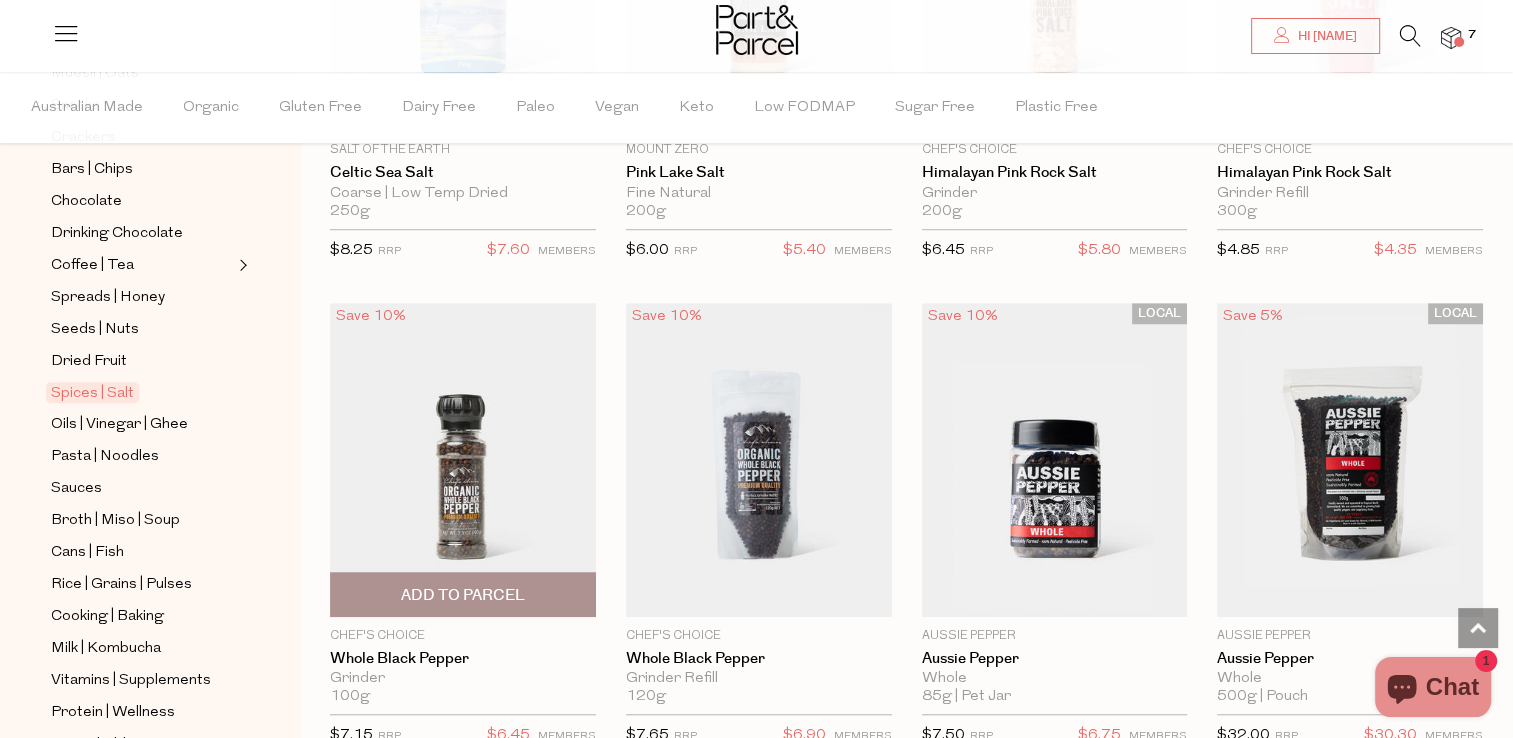 click on "Add To Parcel" at bounding box center (463, 595) 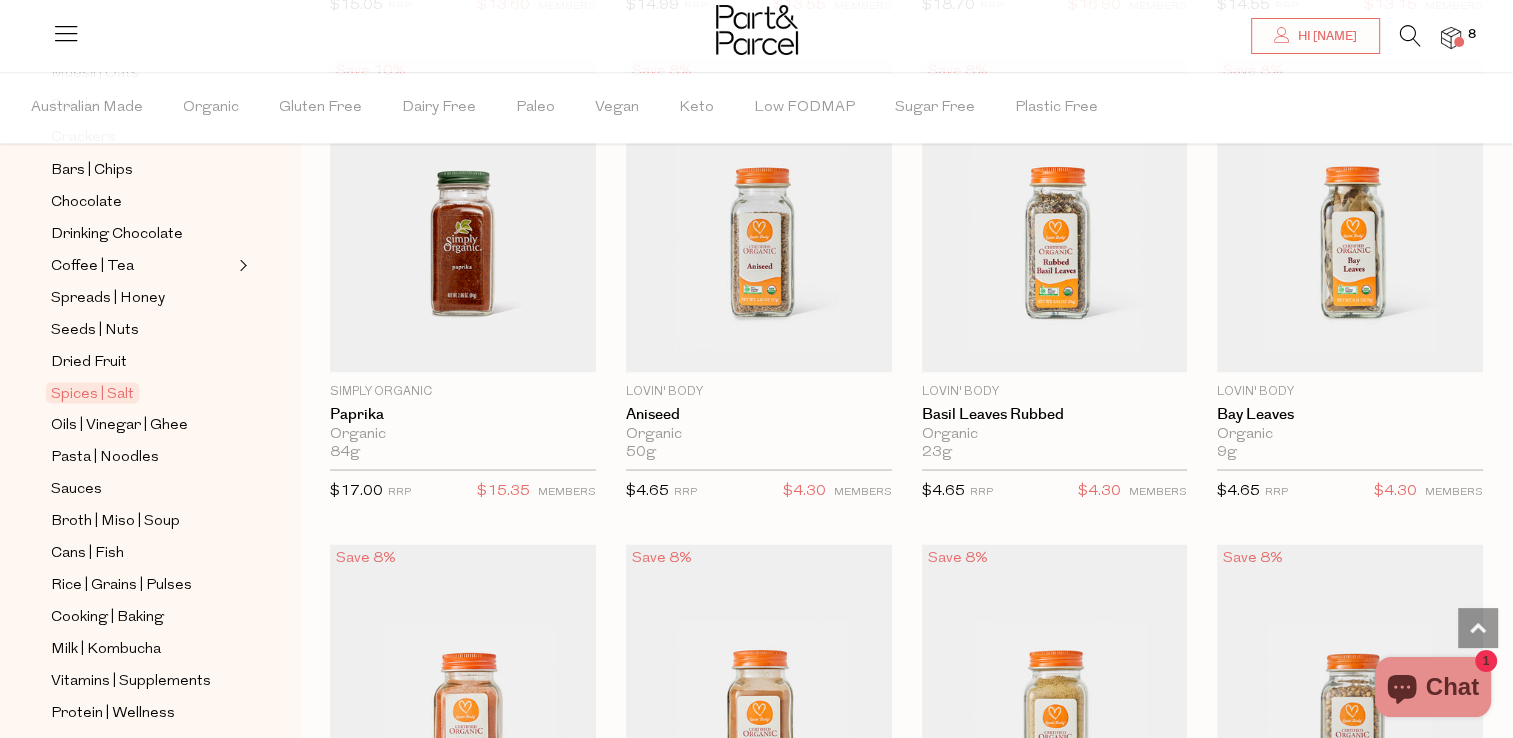 scroll, scrollTop: 3631, scrollLeft: 0, axis: vertical 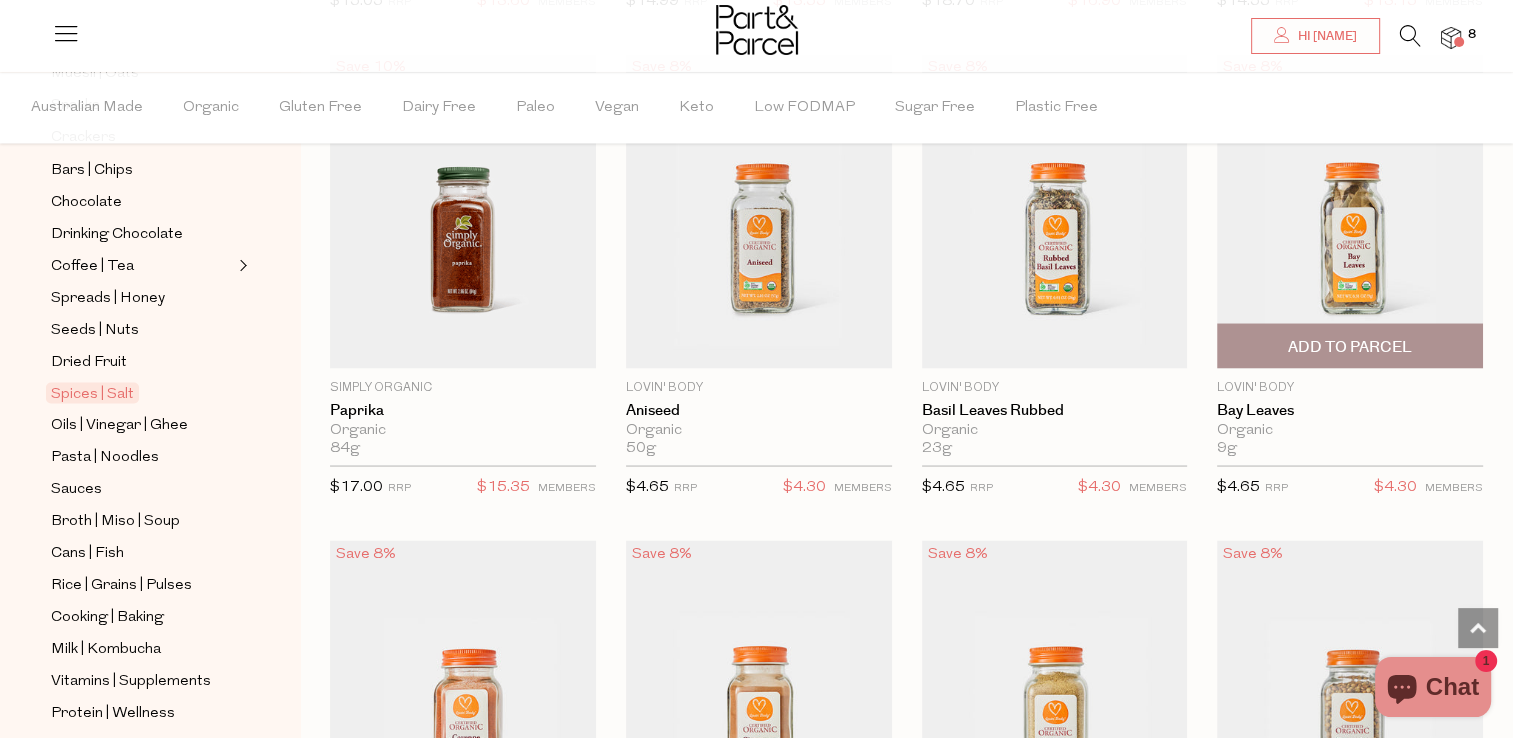 click on "Add To Parcel" at bounding box center [1350, 346] 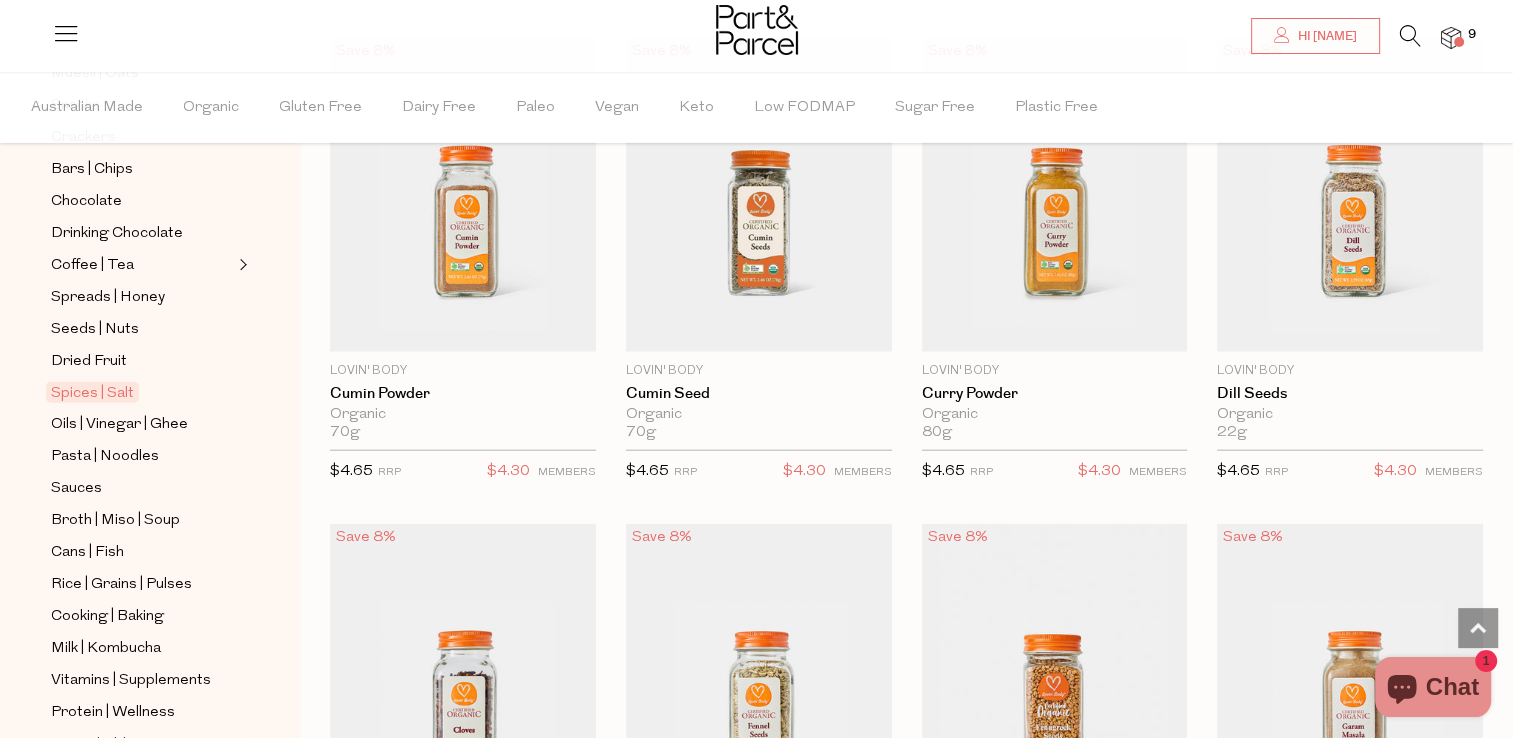 scroll, scrollTop: 4950, scrollLeft: 0, axis: vertical 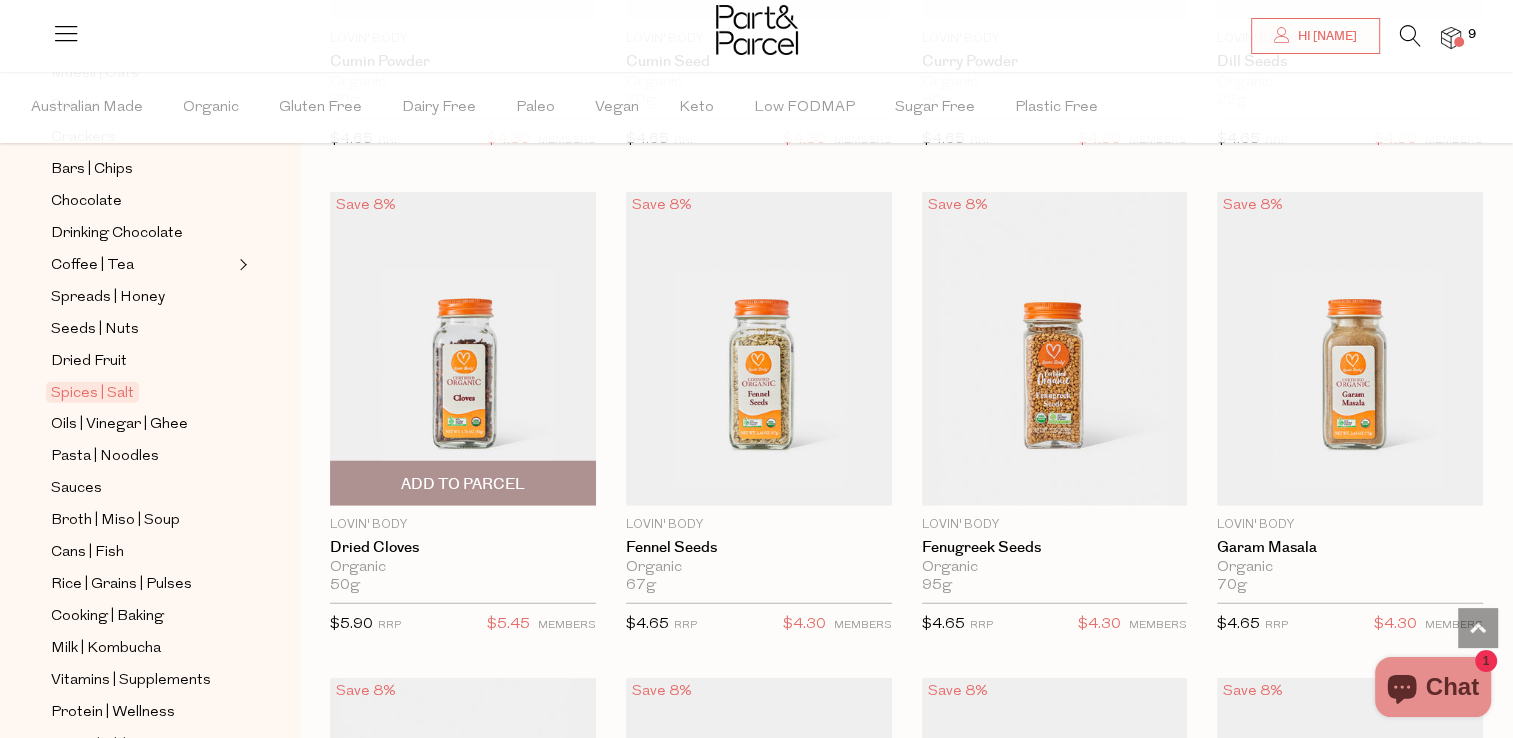 click on "Add To Parcel" at bounding box center [463, 484] 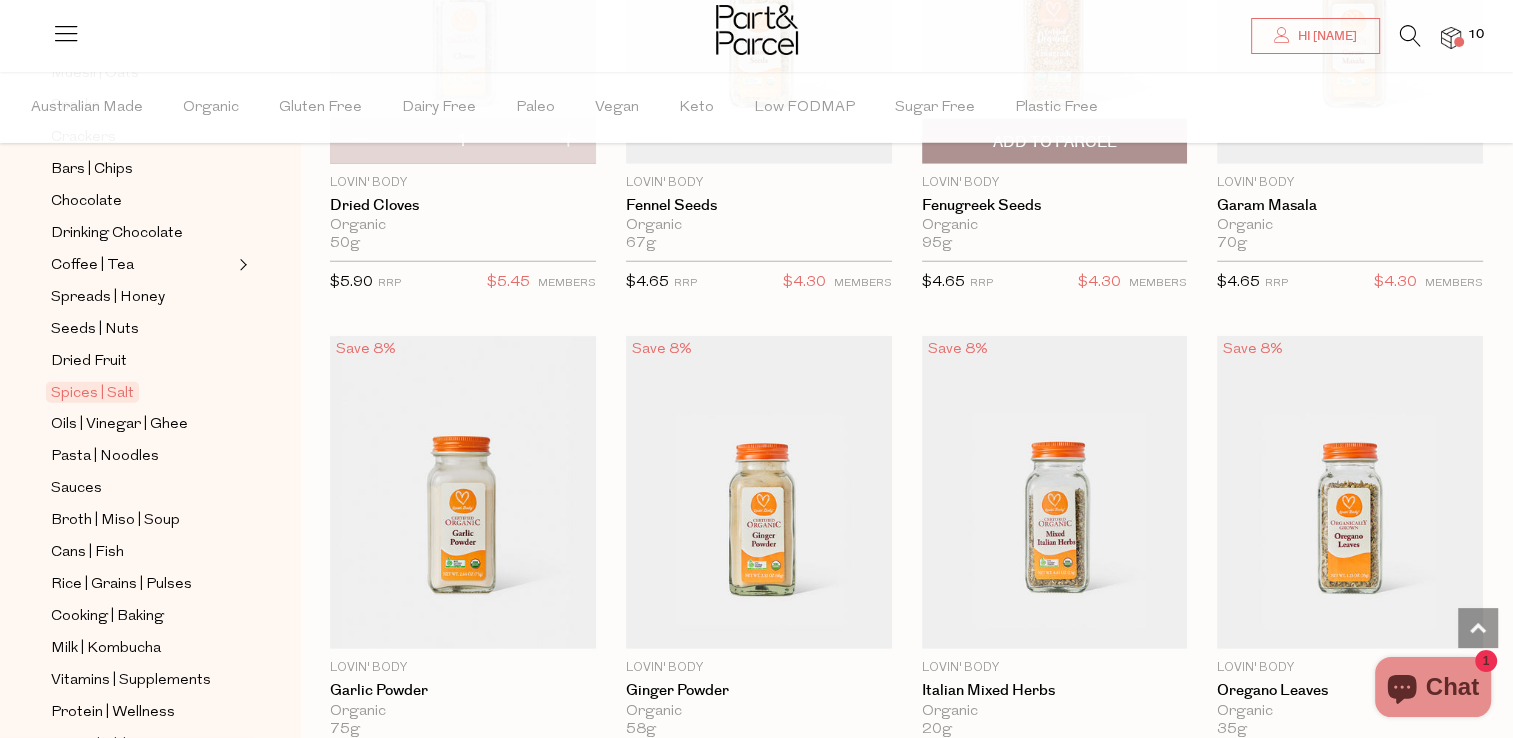 scroll, scrollTop: 5354, scrollLeft: 0, axis: vertical 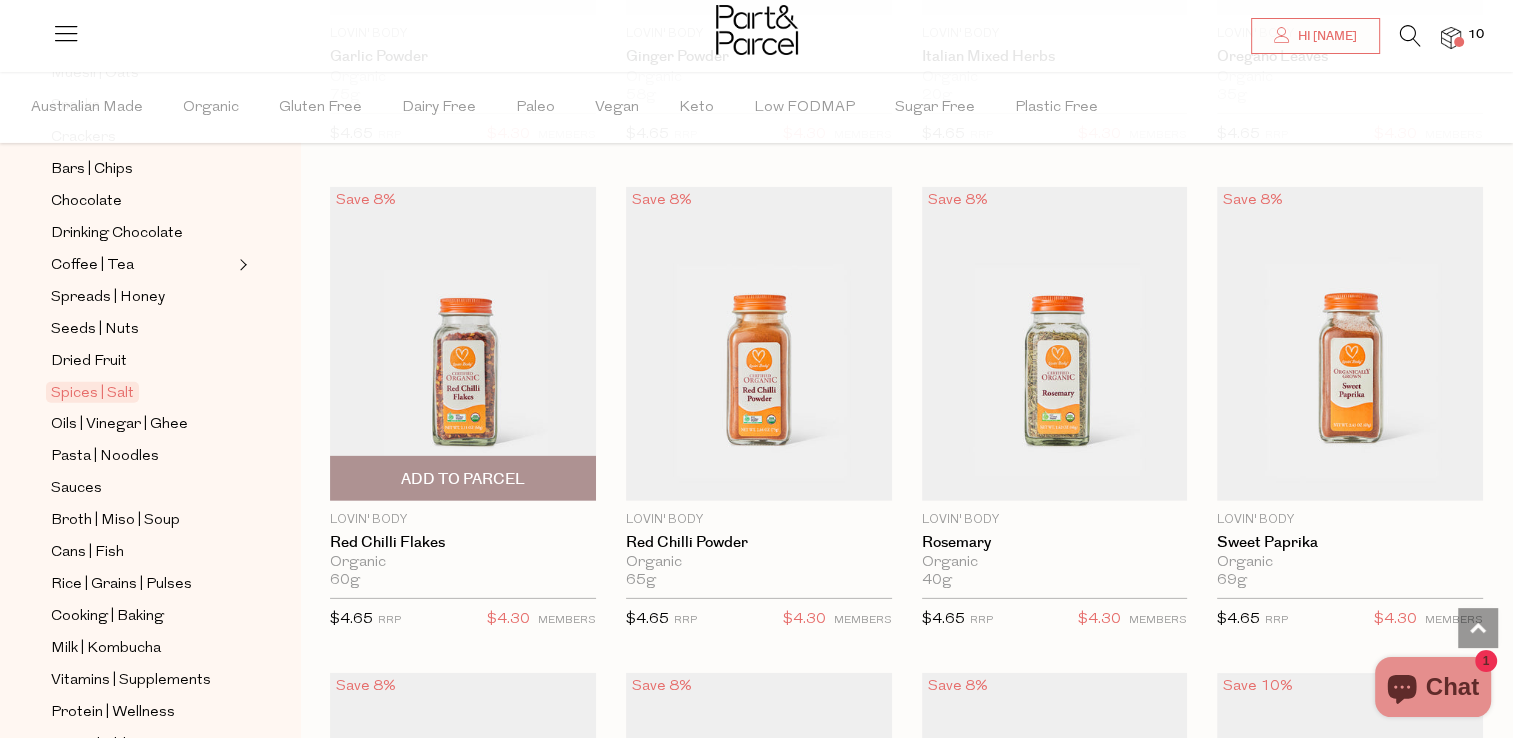 click on "Add To Parcel" at bounding box center [463, 479] 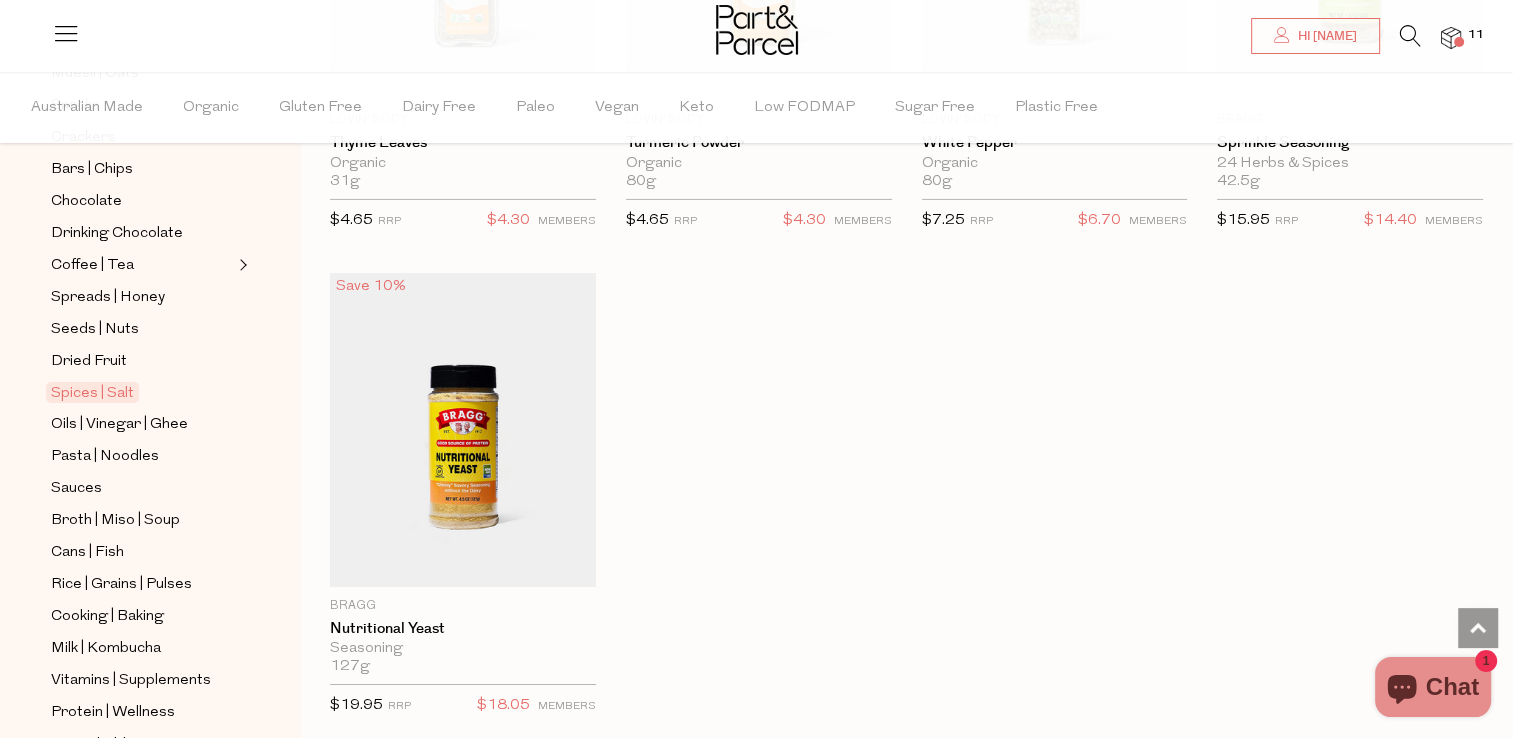 scroll, scrollTop: 6843, scrollLeft: 0, axis: vertical 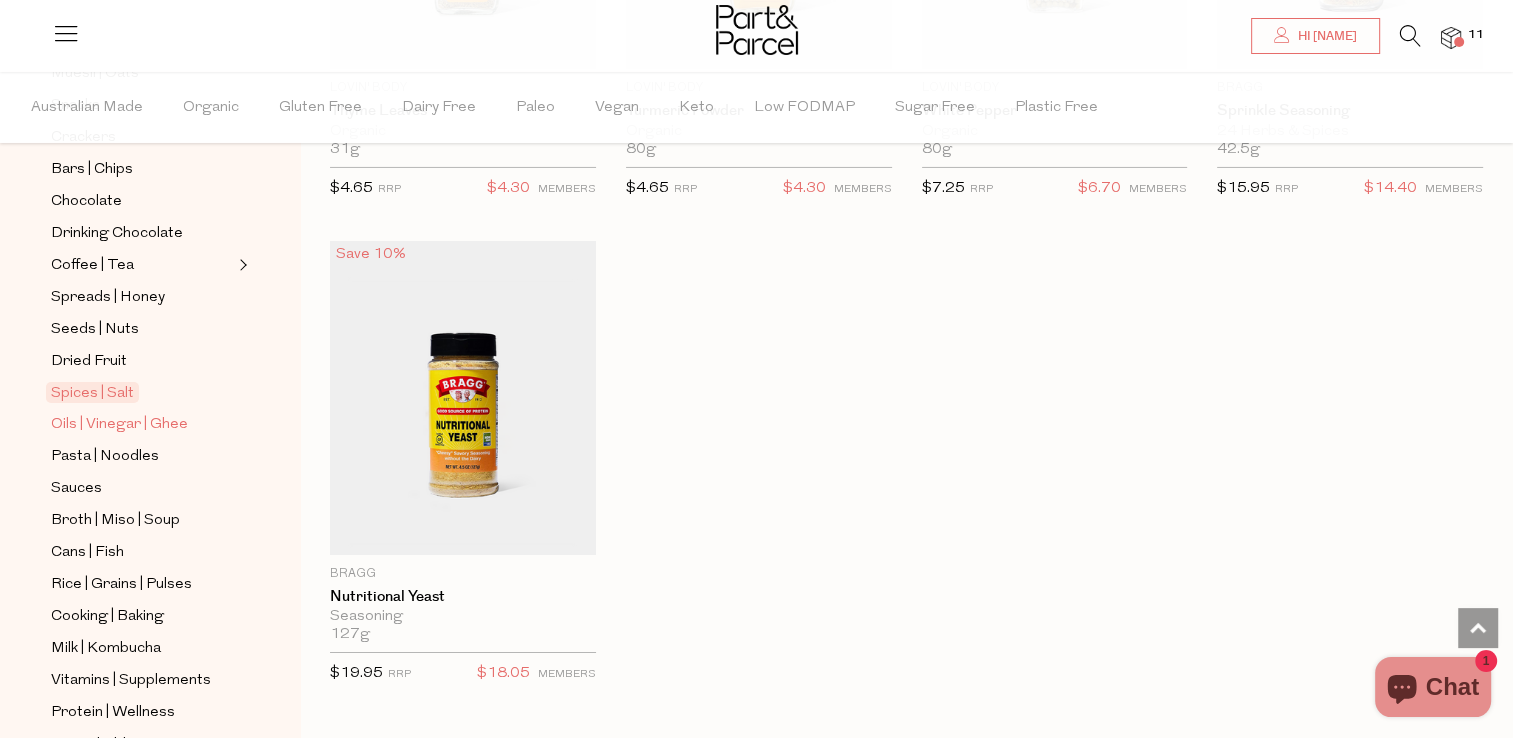 click on "Oils | Vinegar | Ghee" at bounding box center [119, 425] 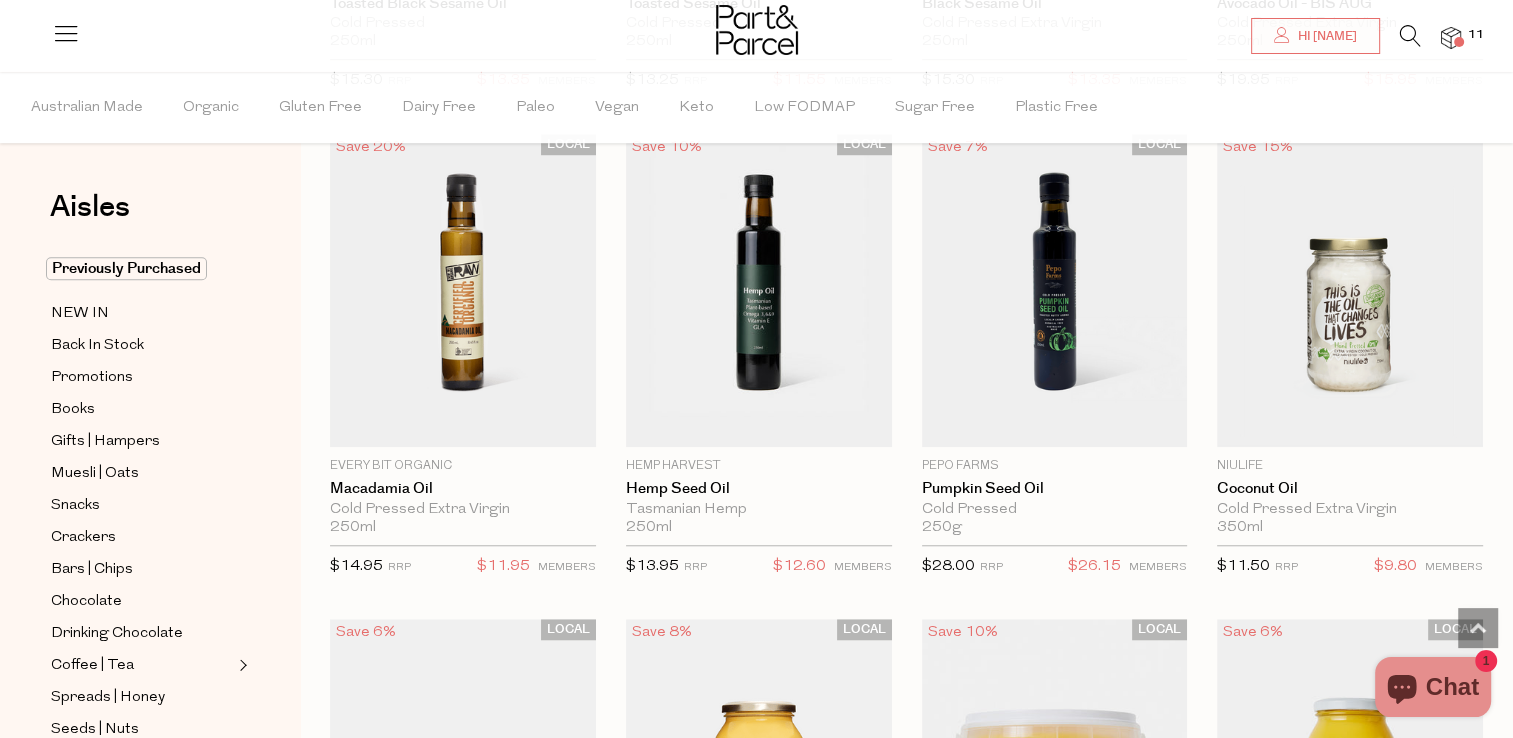 scroll, scrollTop: 1823, scrollLeft: 0, axis: vertical 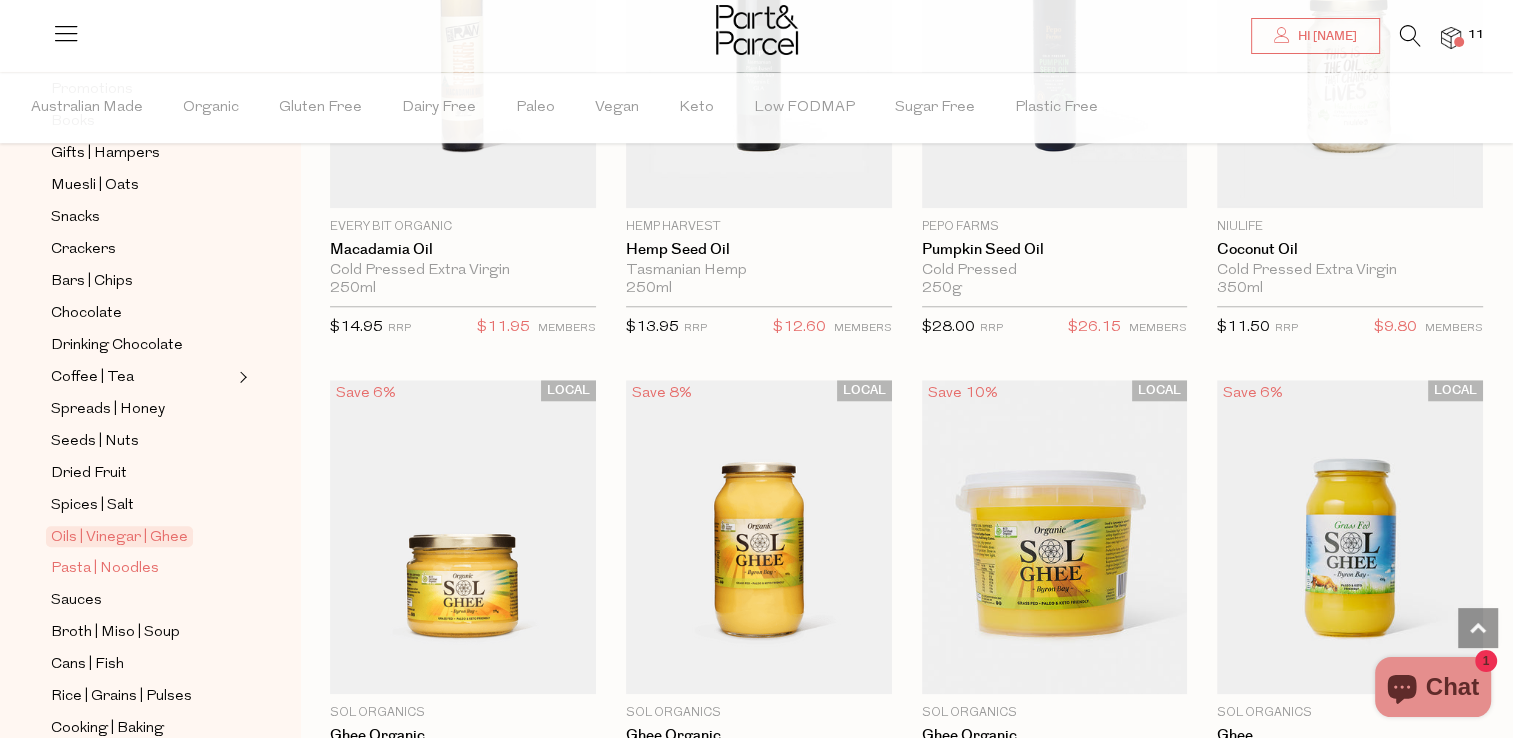 click on "Pasta | Noodles" at bounding box center [105, 569] 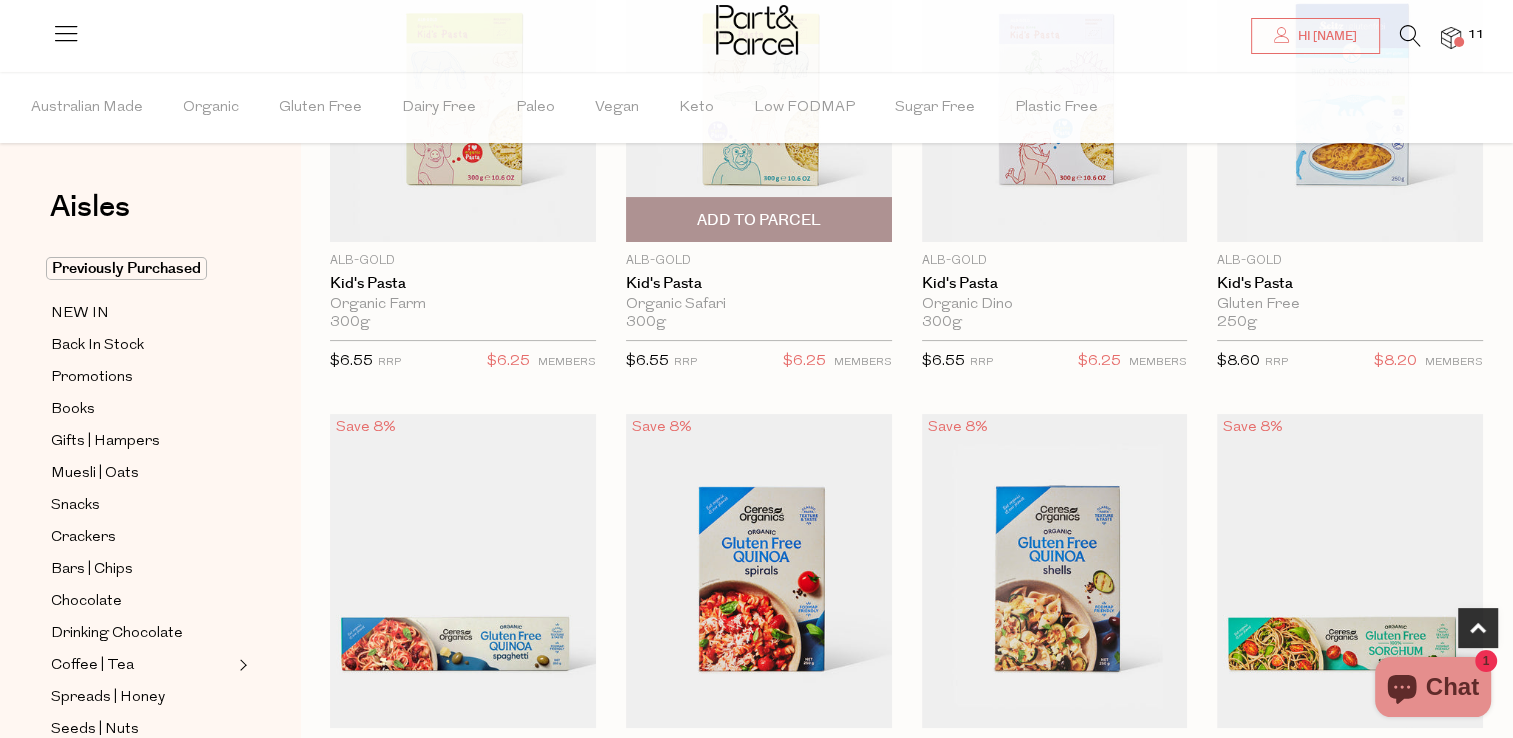 scroll, scrollTop: 334, scrollLeft: 0, axis: vertical 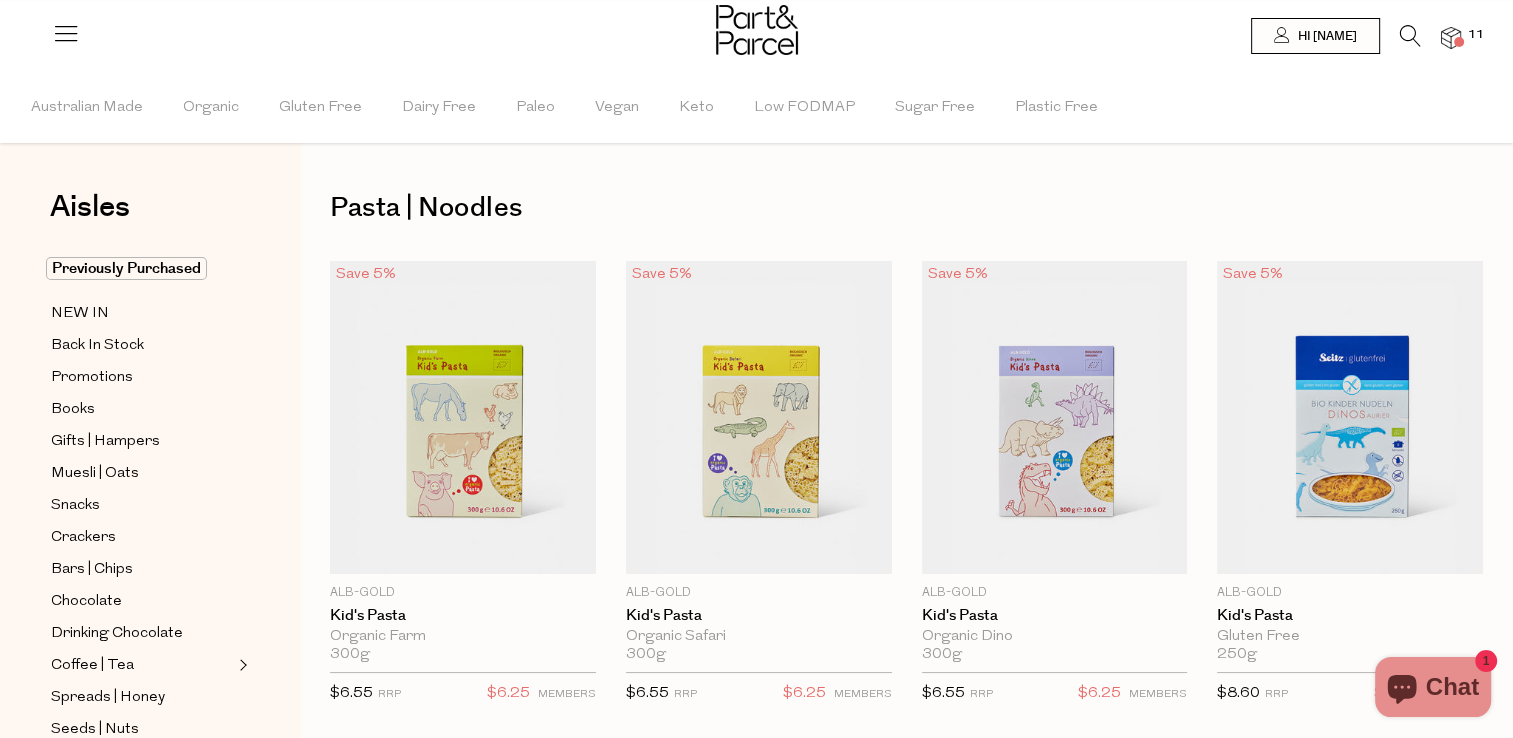 click at bounding box center [1410, 36] 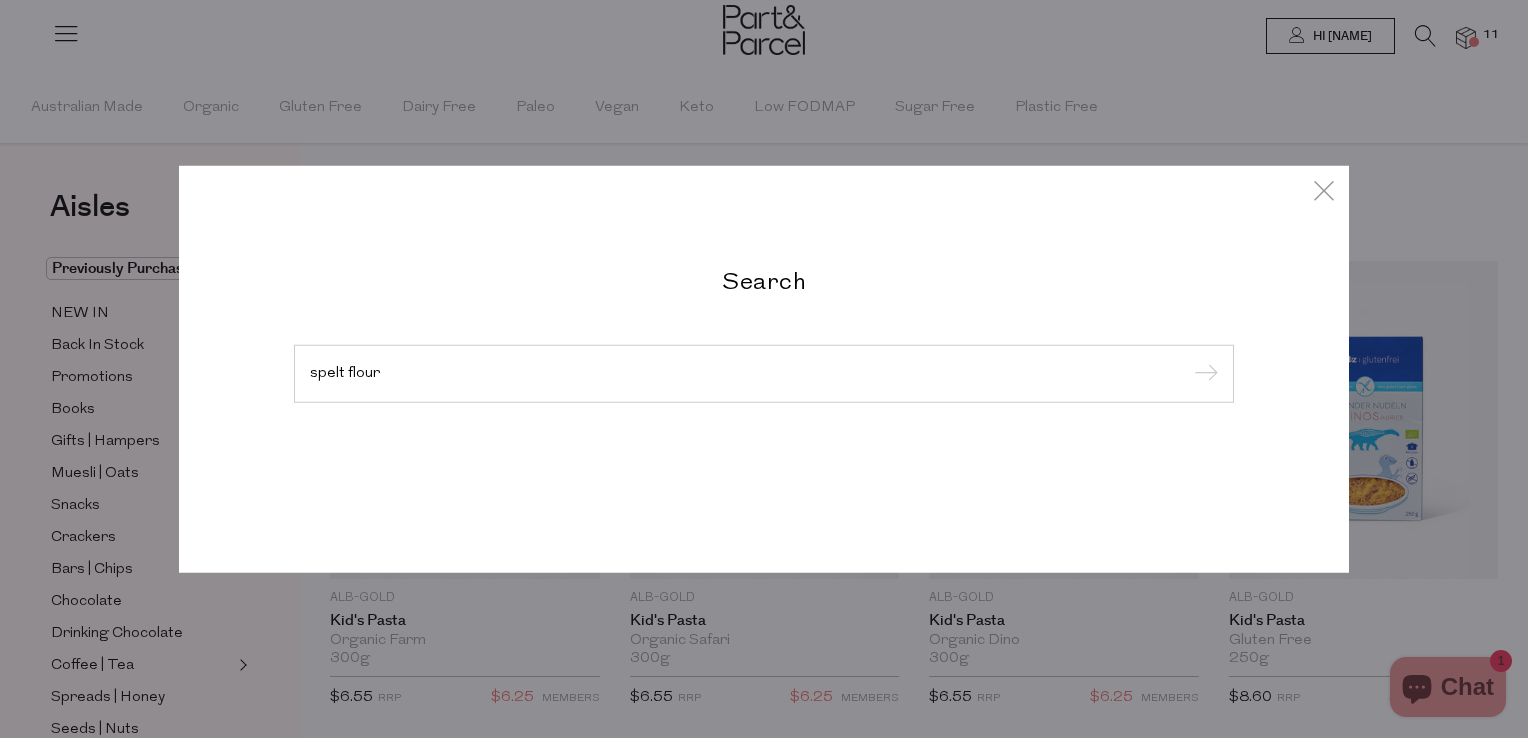 type on "spelt flour" 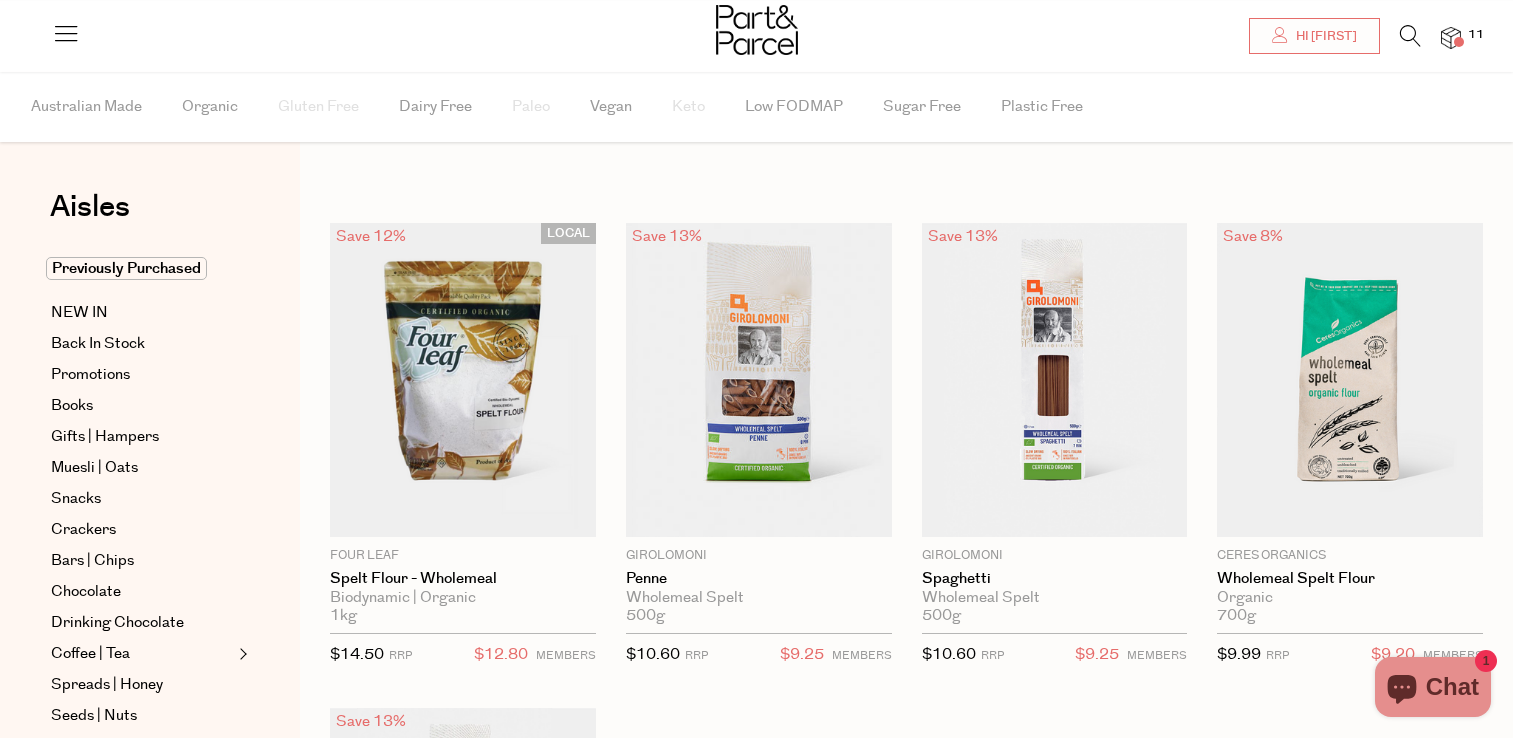 scroll, scrollTop: 156, scrollLeft: 0, axis: vertical 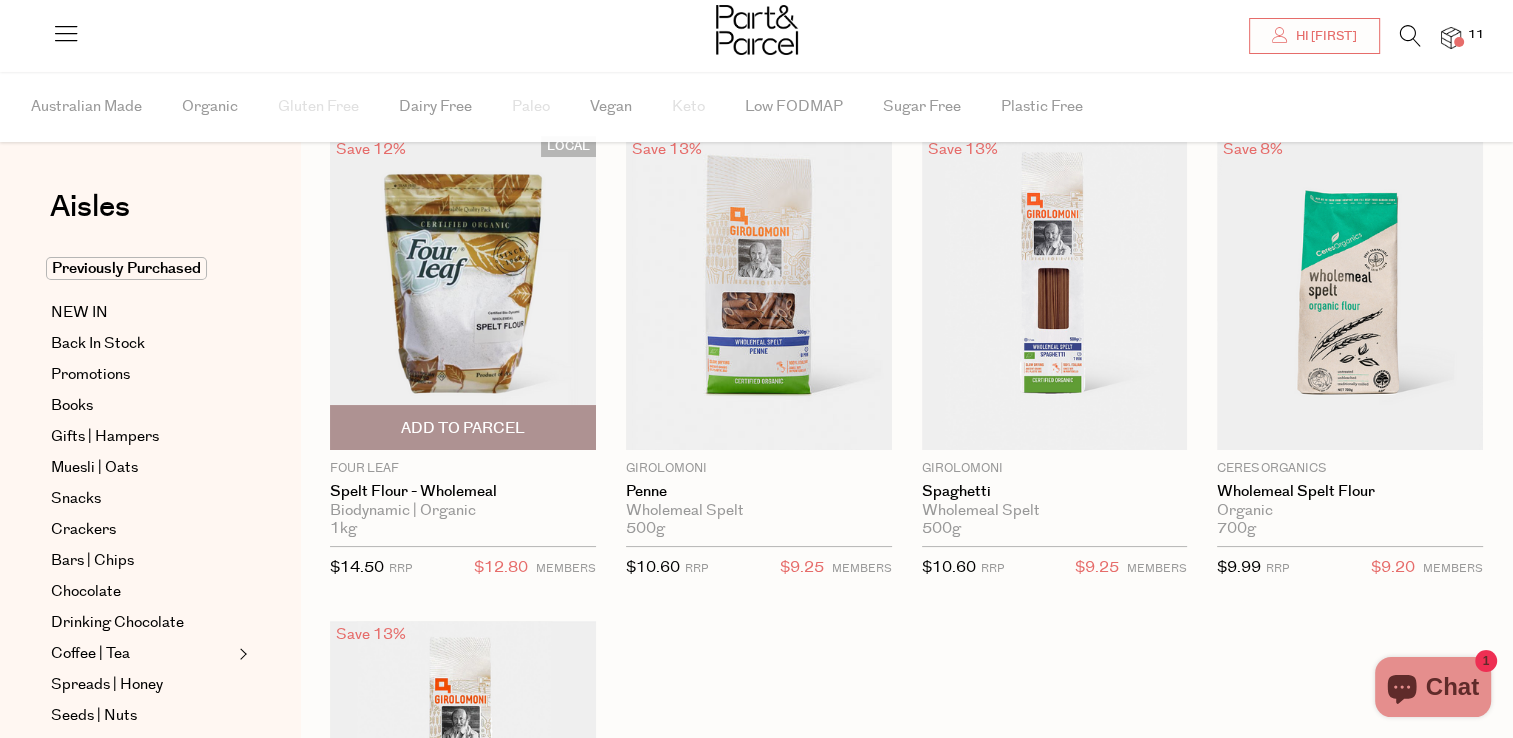 click at bounding box center (463, 293) 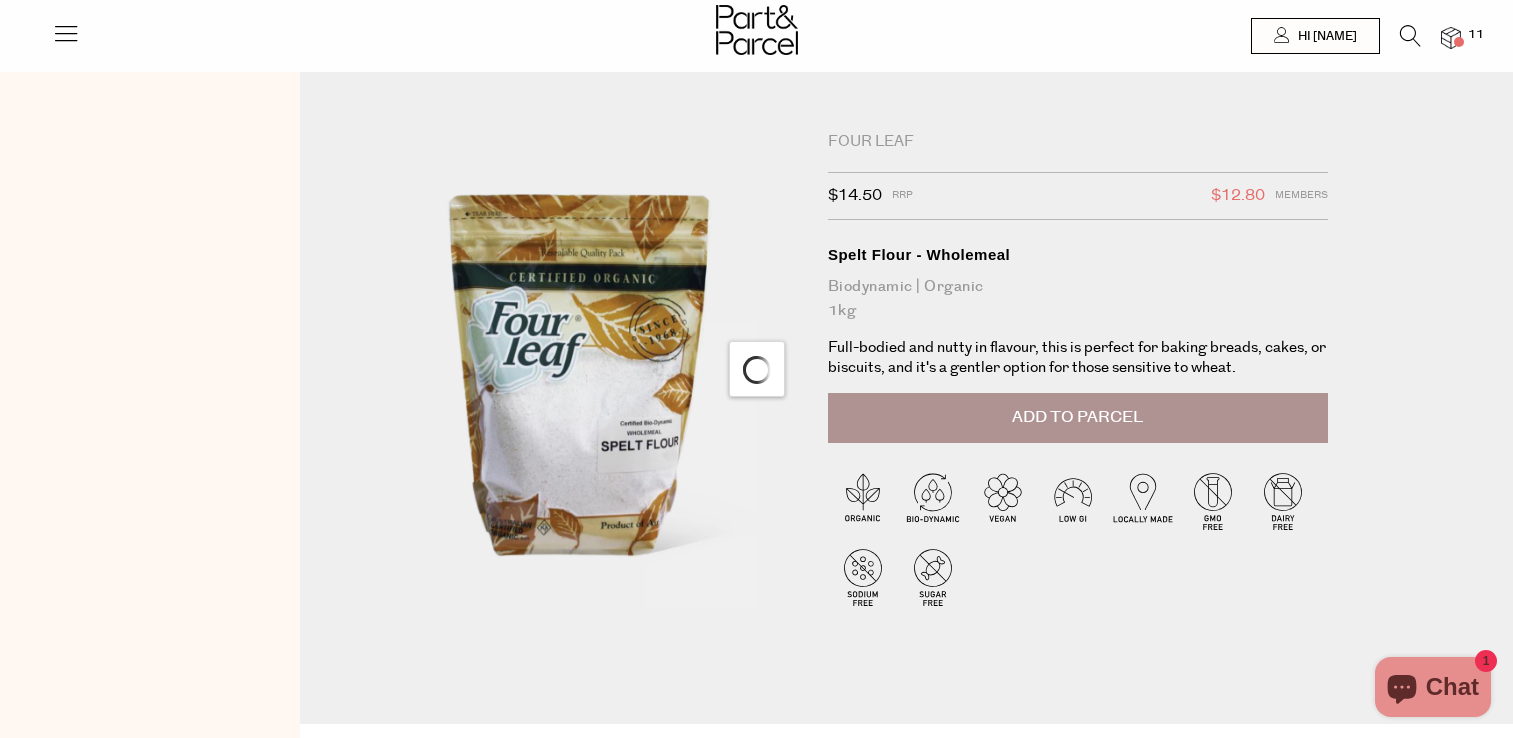scroll, scrollTop: 0, scrollLeft: 0, axis: both 